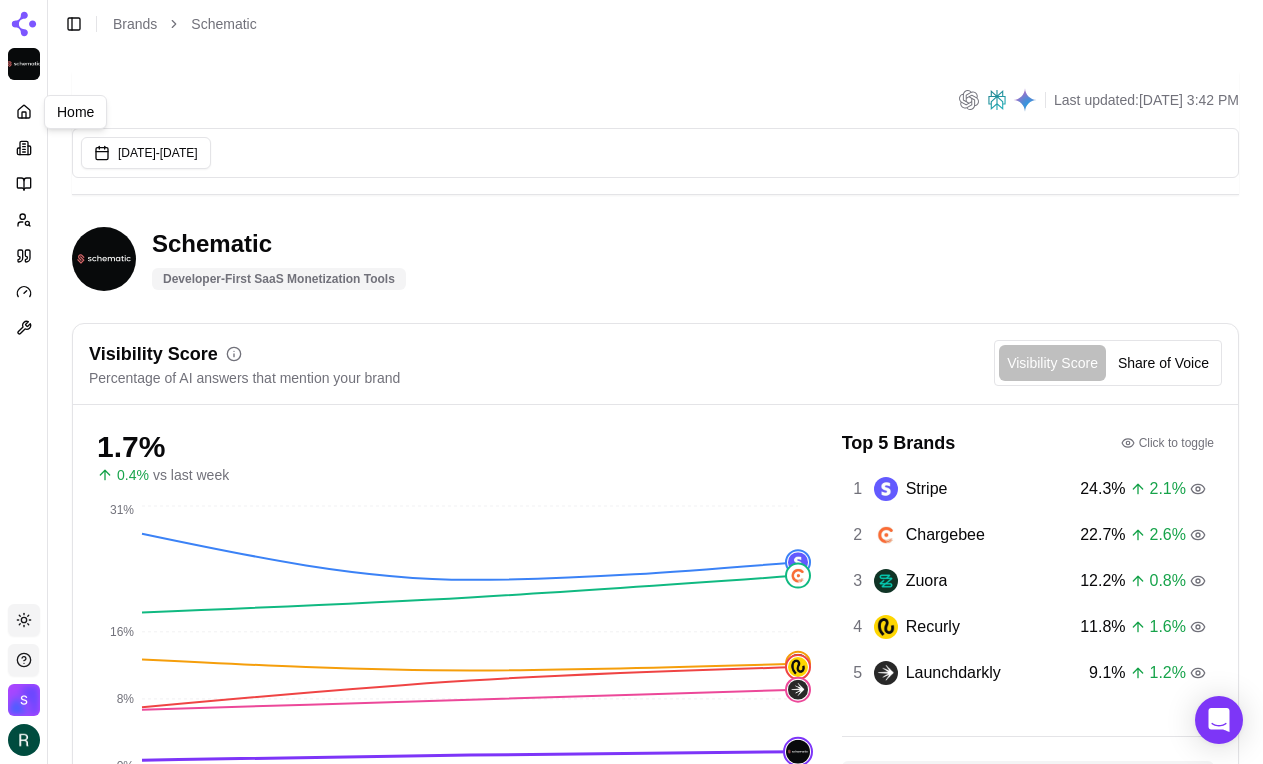 scroll, scrollTop: 0, scrollLeft: 0, axis: both 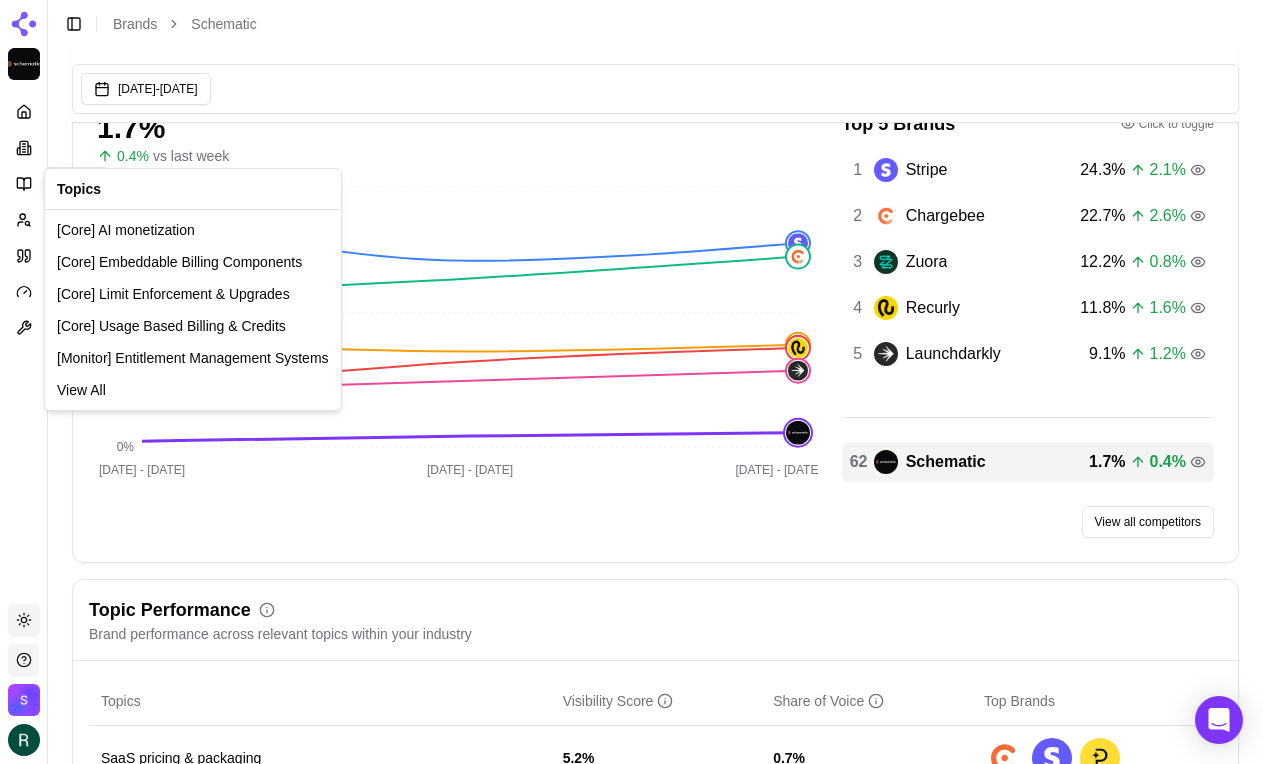 click on "Platform Topics Topics Toggle theme Schematic   Toggle Sidebar Brands Schematic Last updated:  [DATE] 10:47 AM Jun 03, 2025  -  [DATE] Schematic Developer-First SaaS Monetization Tools Visibility Score Percentage of AI answers that mention your brand Visibility Score Share of Voice 1.7 % 0.4 % vs last week   [DATE] - [DATE] Jun - [DATE] Jun - 06 [DATE] 0% 8% 16% 31% Top 5 Brands Click to toggle 1 Stripe 24.3 % 2.1 % 2 Chargebee 22.7 % 2.6 % 3 Zuora 12.2 % 0.8 % 4 Recurly 11.8 % 1.6 % 5 Launchdarkly 9.1 % 1.2 % 62 Schematic 1.7 % 0.4 % View all competitors Topic Performance Brand performance across relevant topics within your industry Topics Visibility Score Share of Voice Top Brands SaaS pricing & packaging 5.2 % 0.7 % AI pricing & packaging  0.8 % 0.1 % upgrade/downgrade 0.7 % 0.1 % AI monetization 0.5 % 0.1 % Credit burndown 0.6 % 0.1 % Embeddable Billing Components 1.1 % 0.2 % Product-led expansion 1.1 % 0.2 % Agentic monetization 2.3 % 0.3 % customer portal  0.0 % 0.0 % feature flags %" at bounding box center (631, 2280) 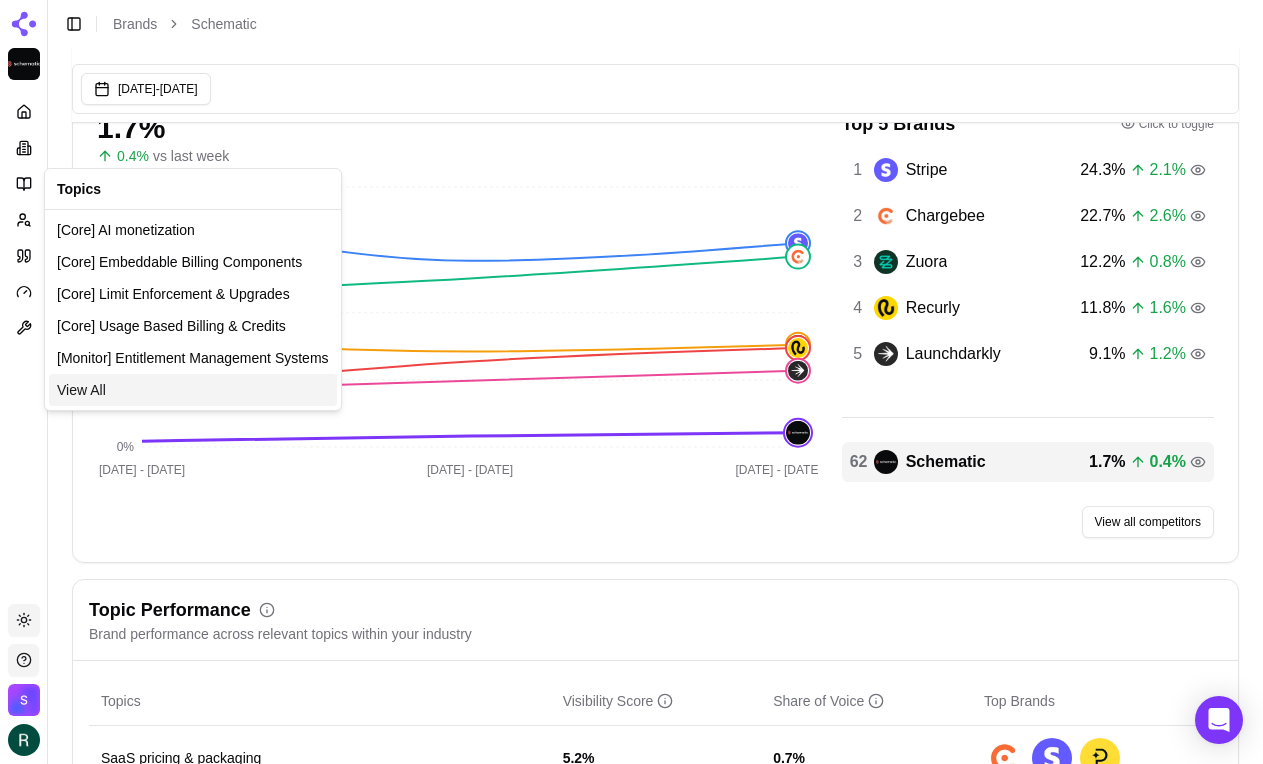 click on "View All" at bounding box center (81, 390) 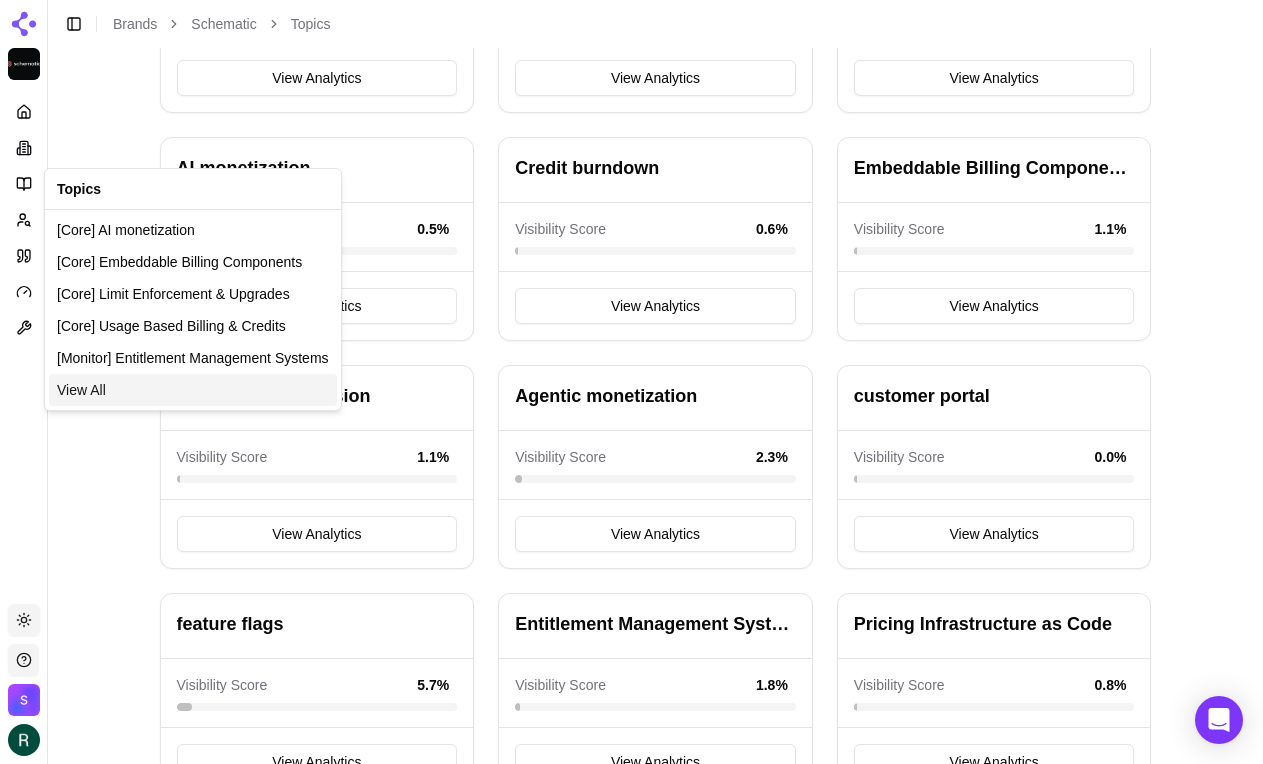 scroll, scrollTop: 0, scrollLeft: 0, axis: both 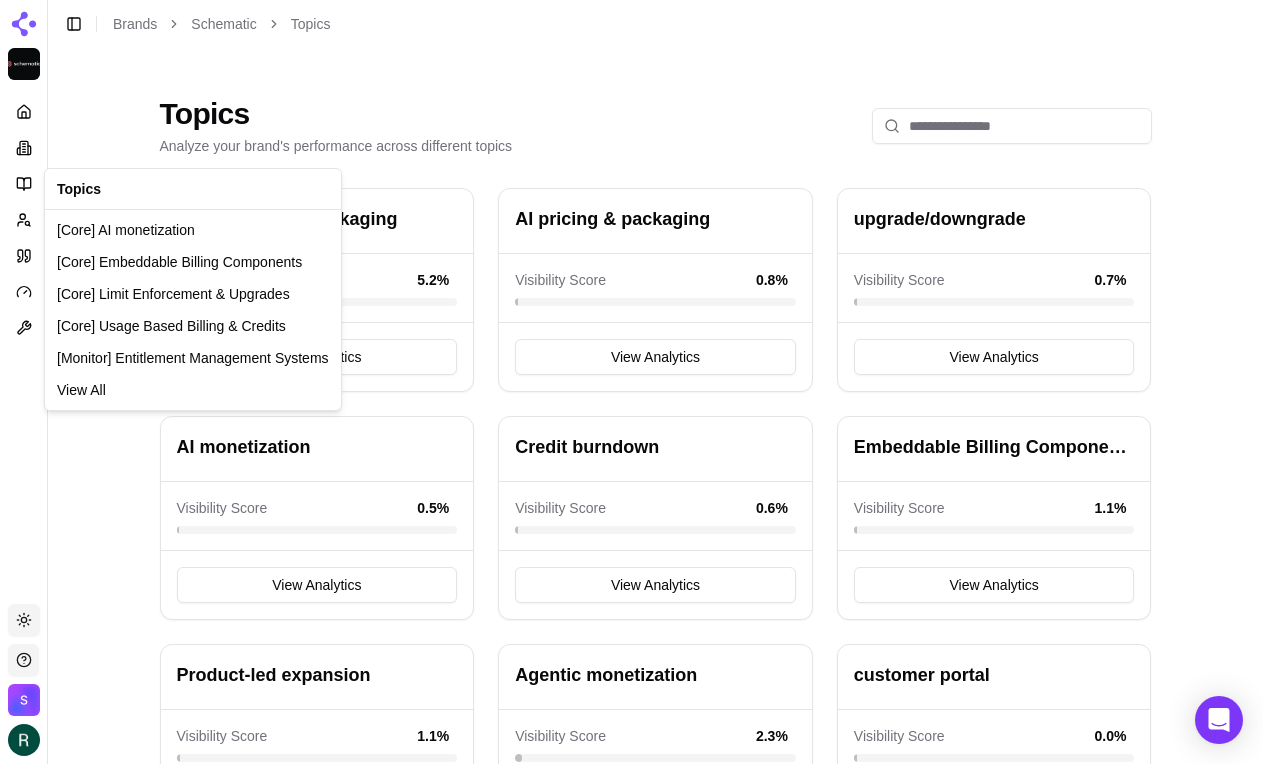 click on "Platform Toggle theme Schematic   Toggle Sidebar Brands Schematic Topics Topics Analyze your brand's performance across different topics SaaS pricing & packaging Visibility Score 5.2 % View Analytics AI pricing & packaging  Visibility Score 0.8 % View Analytics upgrade/downgrade Visibility Score 0.7 % View Analytics AI monetization Visibility Score 0.5 % View Analytics Credit burndown Visibility Score 0.6 % View Analytics Embeddable Billing Components Visibility Score 1.1 % View Analytics Product-led expansion Visibility Score 1.1 % View Analytics Agentic monetization Visibility Score 2.3 % View Analytics customer portal  Visibility Score 0.0 % View Analytics feature flags Visibility Score 5.7 % View Analytics Entitlement Management Systems Visibility Score 1.8 % View Analytics Pricing Infrastructure as Code Visibility Score 0.8 % View Analytics Usage-based billing Visibility Score 0.0 % View Analytics Monetization Observability Visibility Score 0.0 % View Analytics Metering  Visibility Score 0.8 % 14.8 %" at bounding box center [631, 1018] 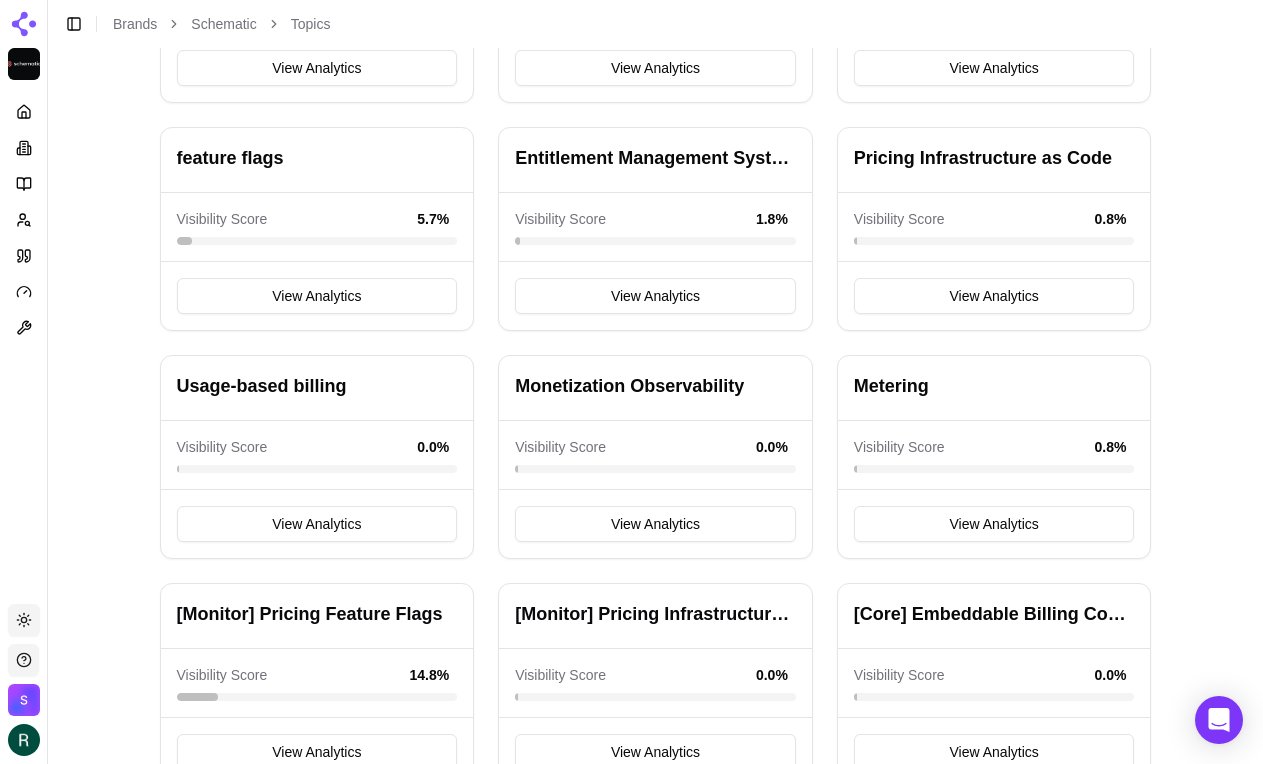 scroll, scrollTop: 1272, scrollLeft: 0, axis: vertical 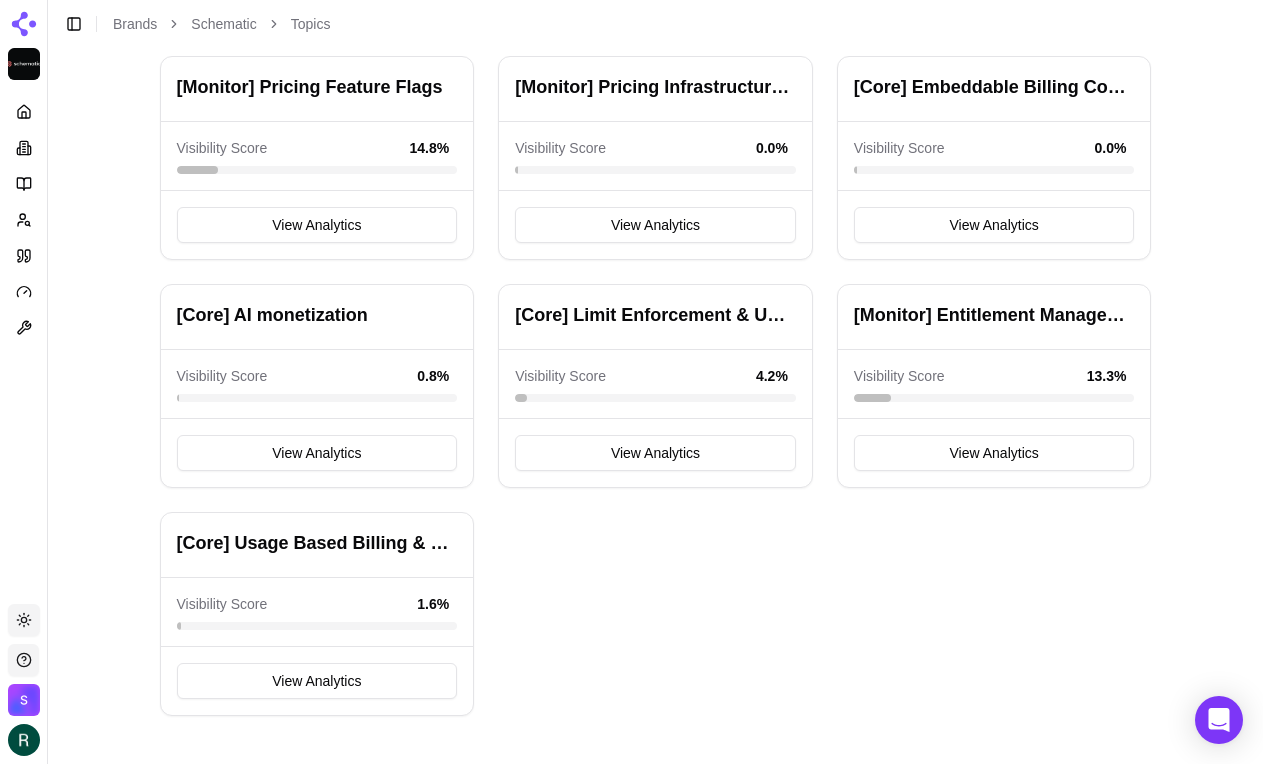 click on "[Monitor] Entitlement Management Systems" at bounding box center (994, 315) 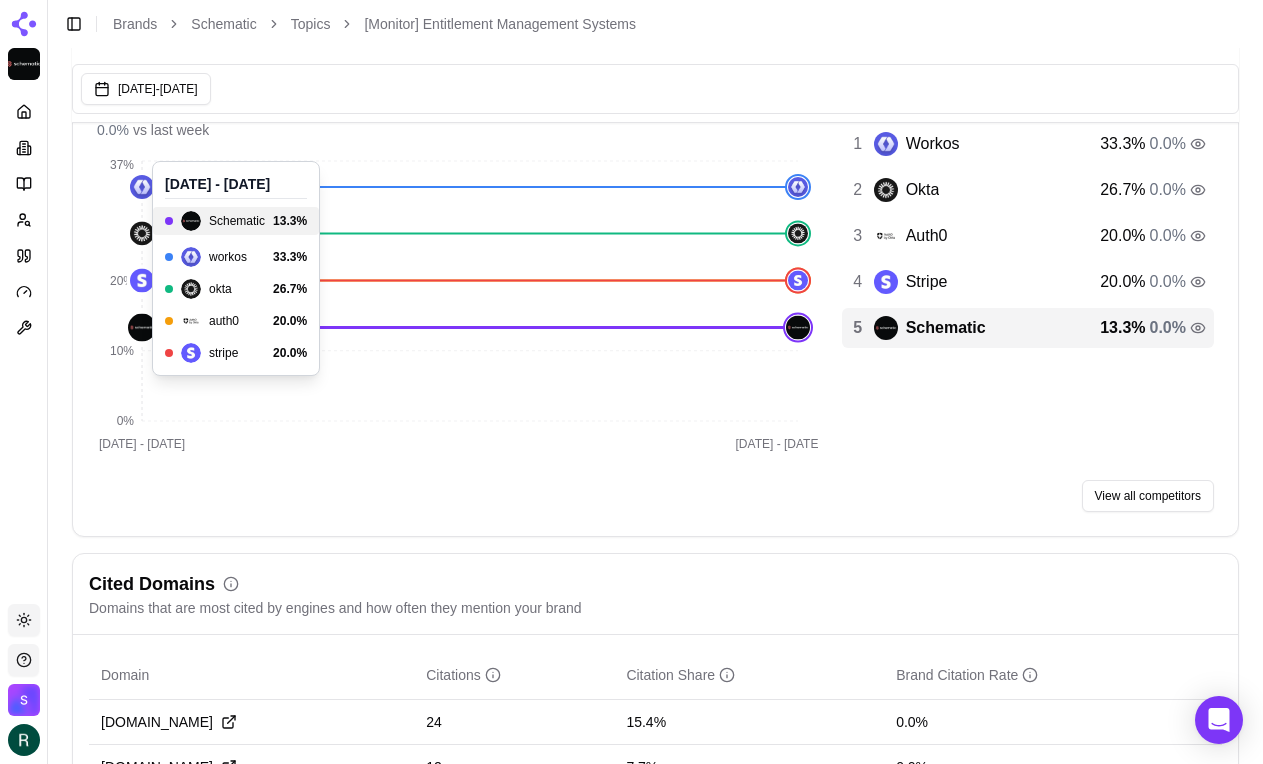 scroll, scrollTop: 0, scrollLeft: 0, axis: both 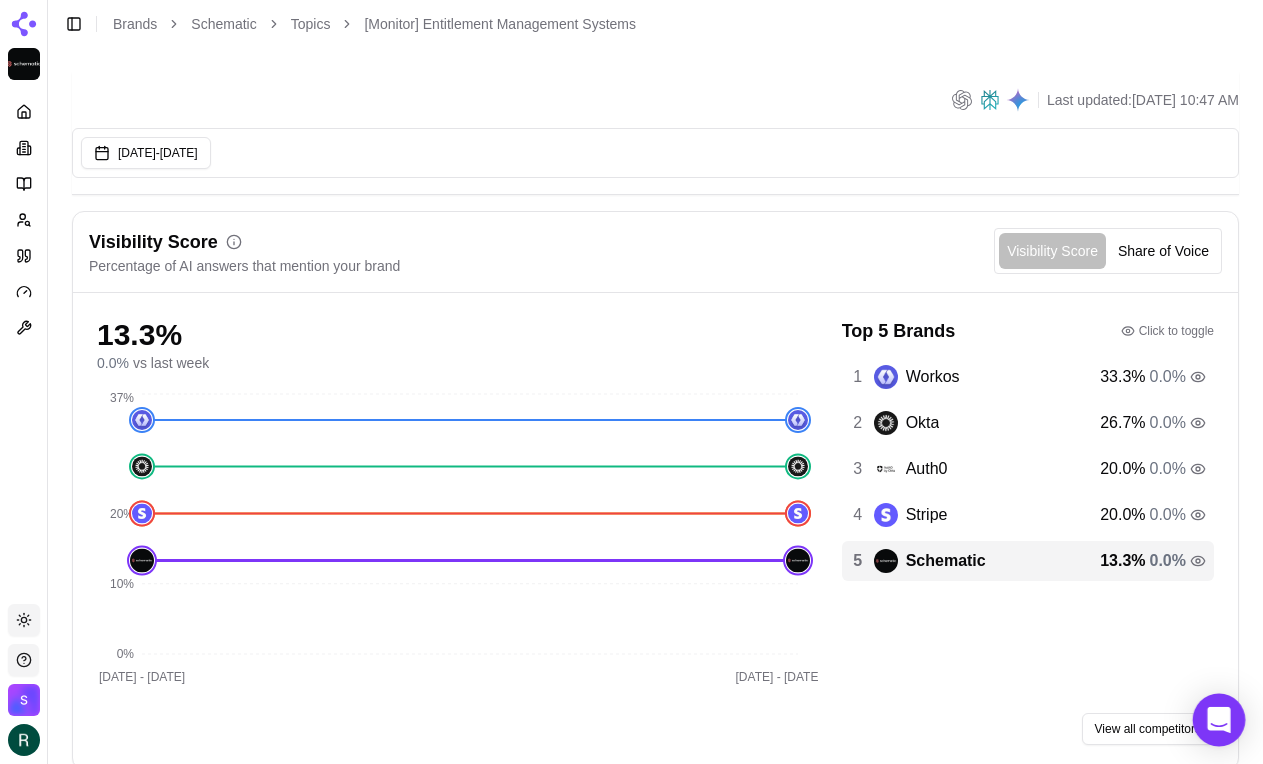 click 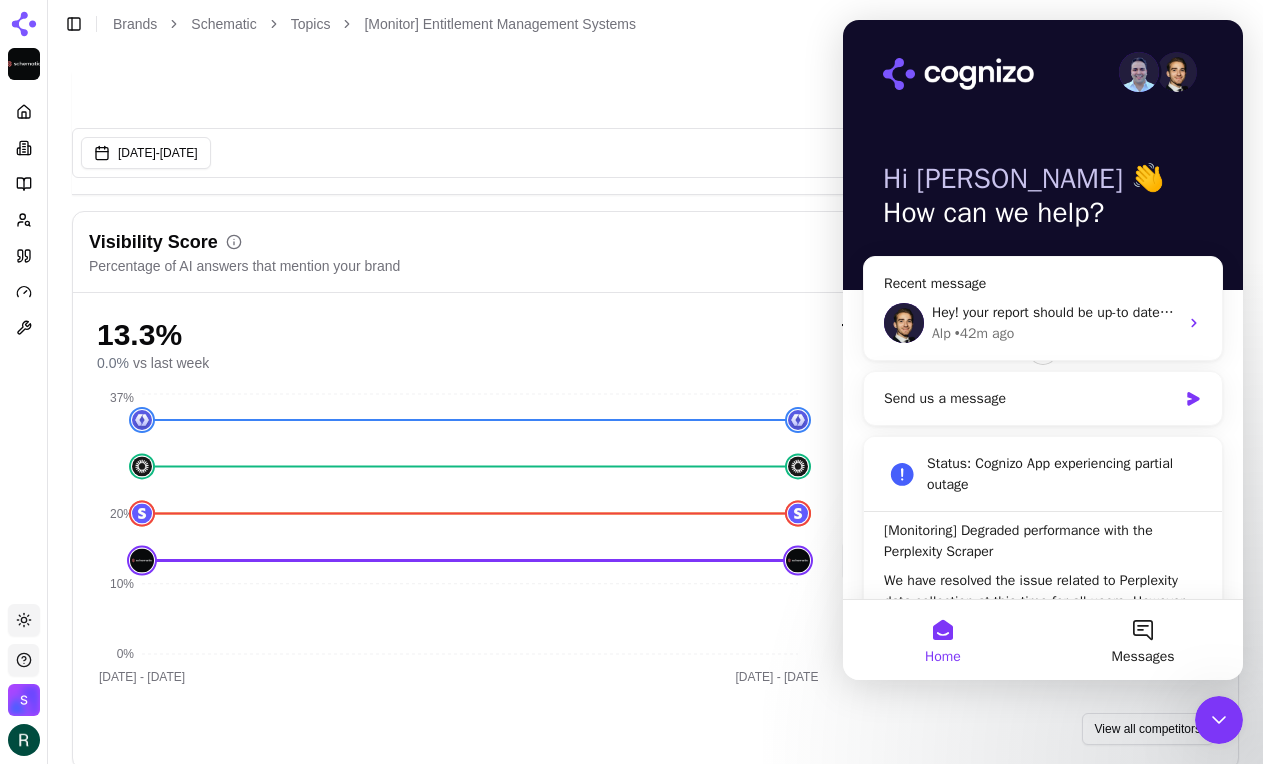 scroll, scrollTop: 0, scrollLeft: 0, axis: both 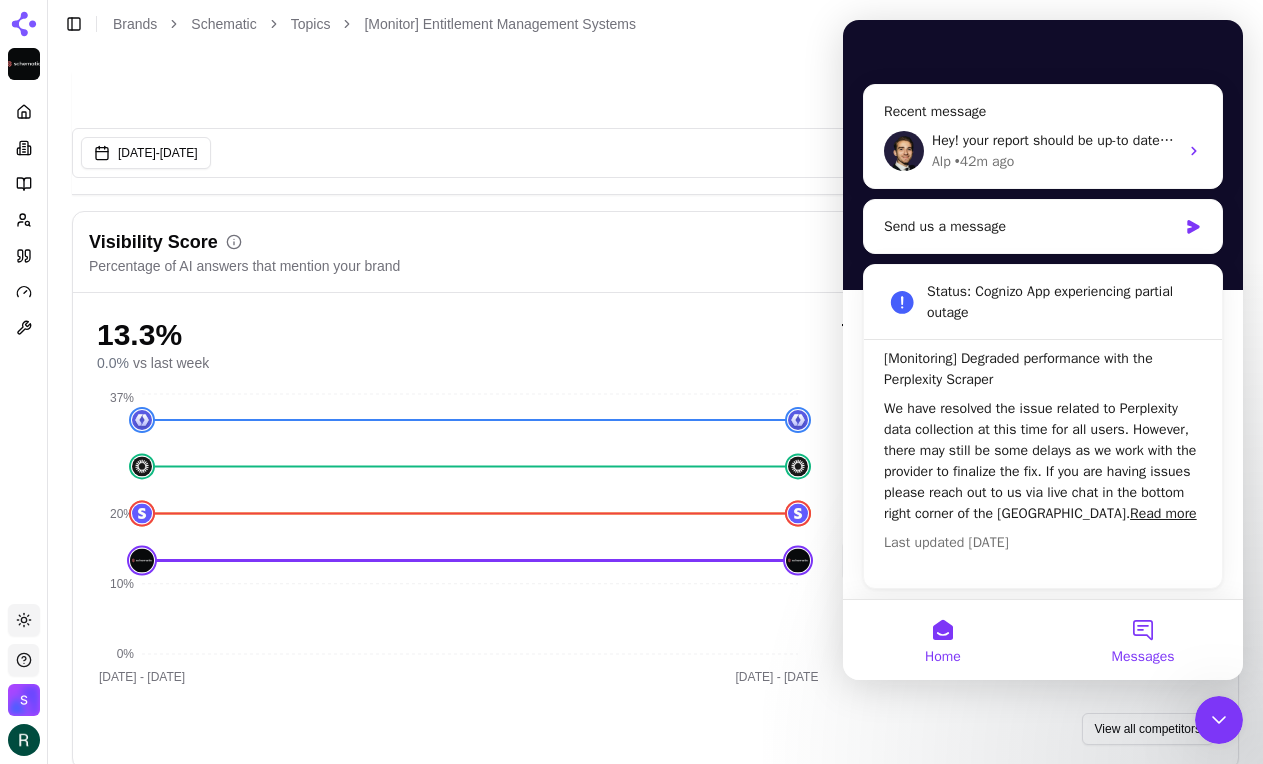 click on "Messages" at bounding box center [1143, 640] 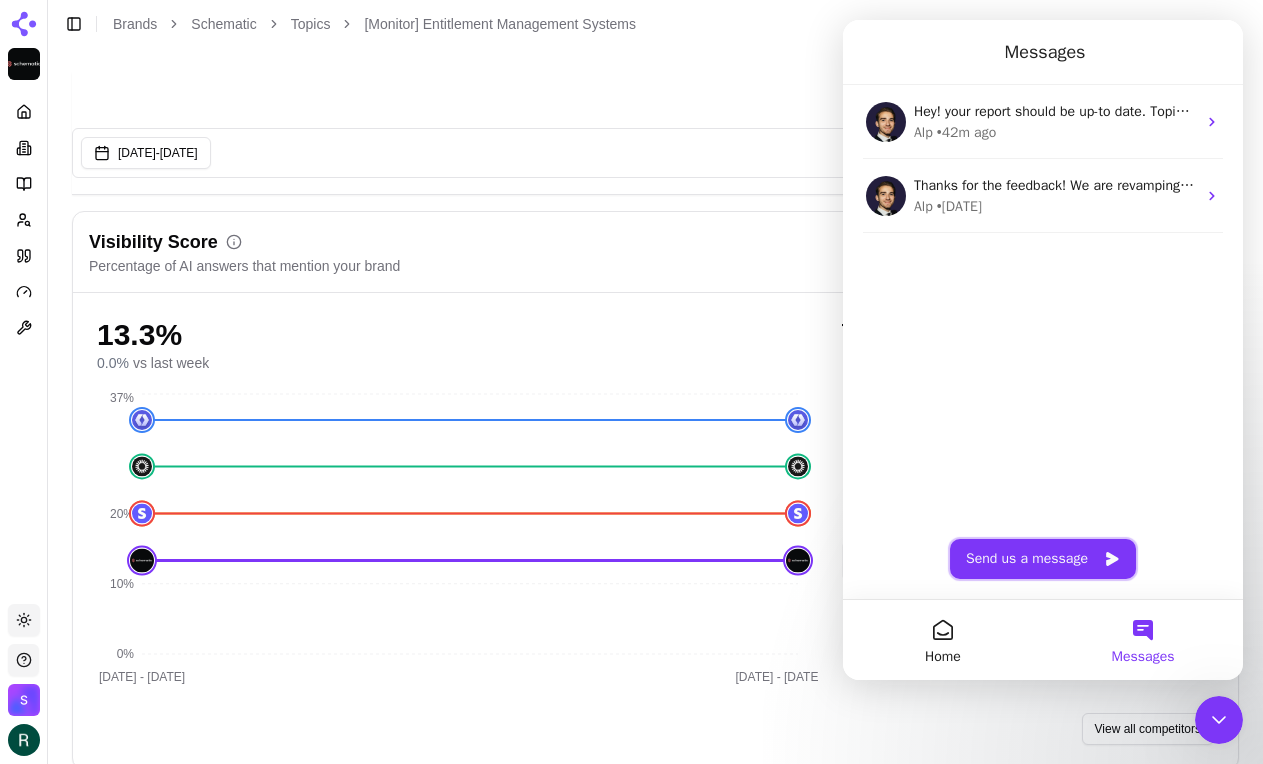 click on "Send us a message" at bounding box center [1043, 559] 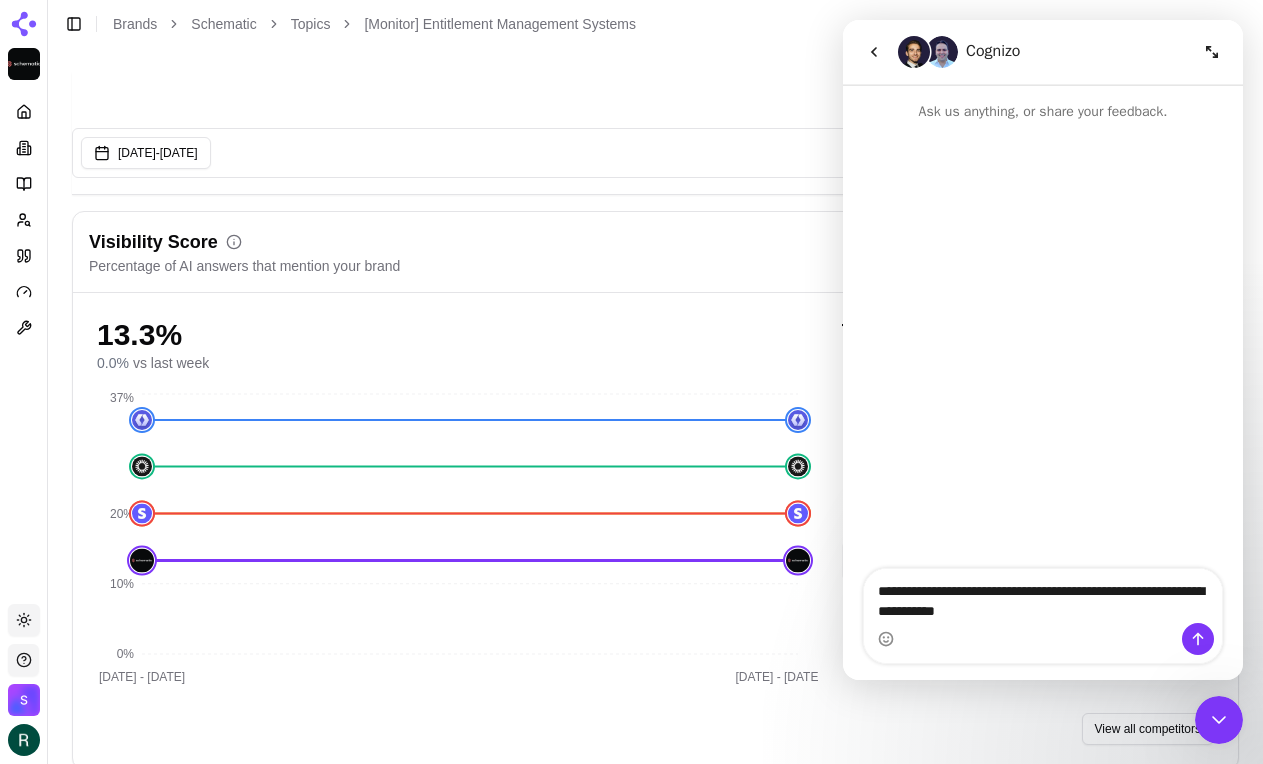drag, startPoint x: 1096, startPoint y: 589, endPoint x: 1102, endPoint y: 626, distance: 37.48333 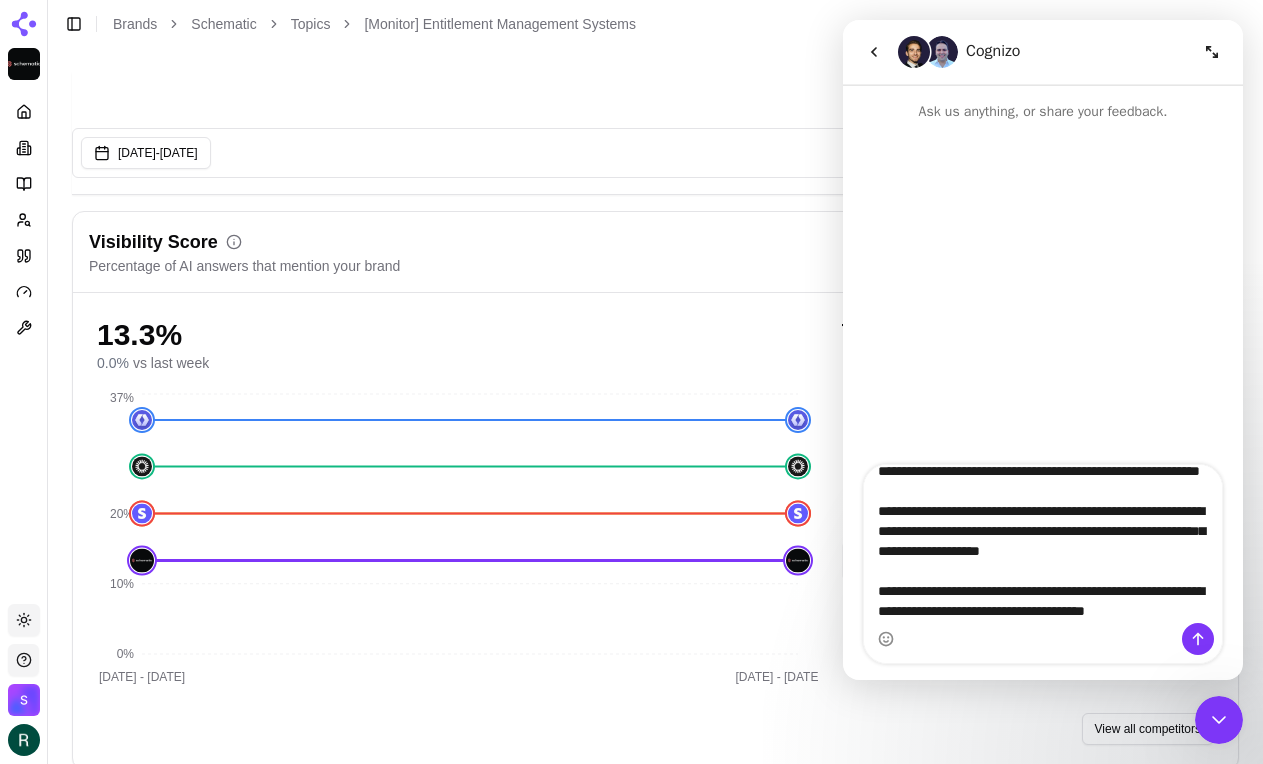 scroll, scrollTop: 76, scrollLeft: 0, axis: vertical 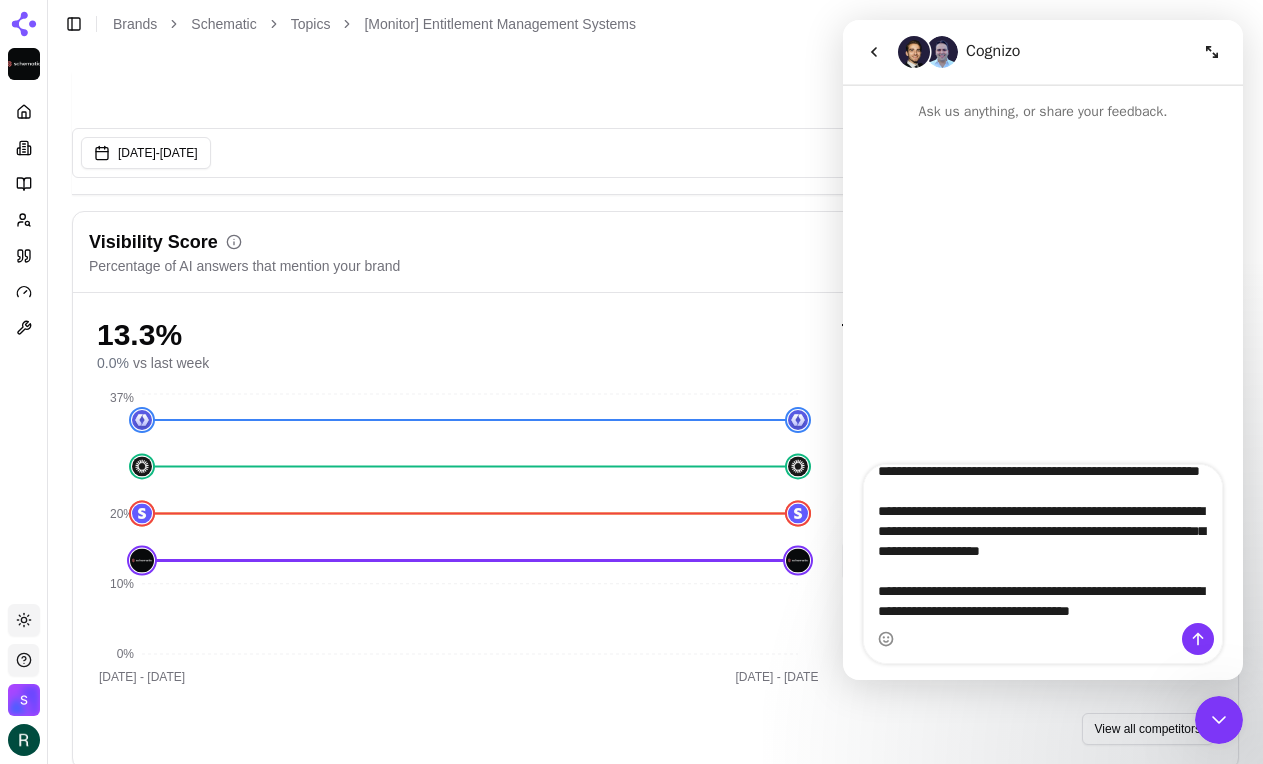 click on "**********" at bounding box center [1043, 544] 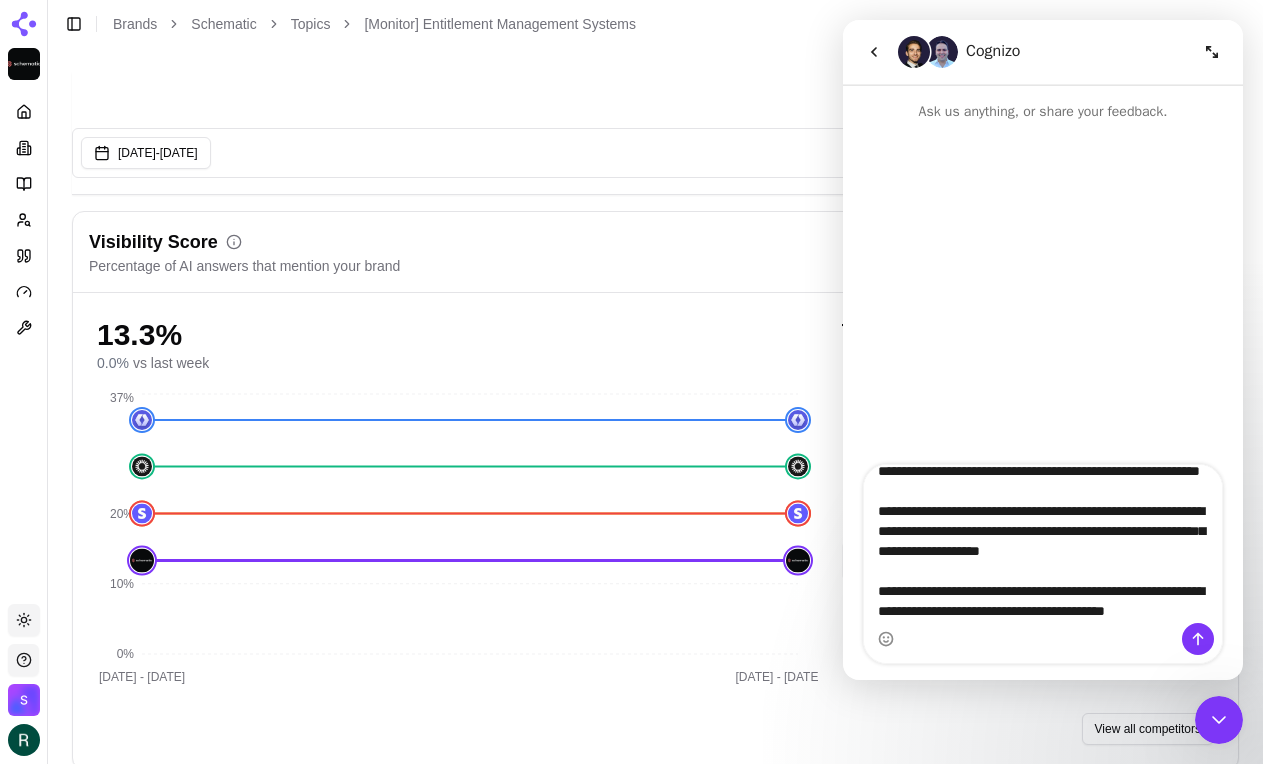 scroll, scrollTop: 92, scrollLeft: 0, axis: vertical 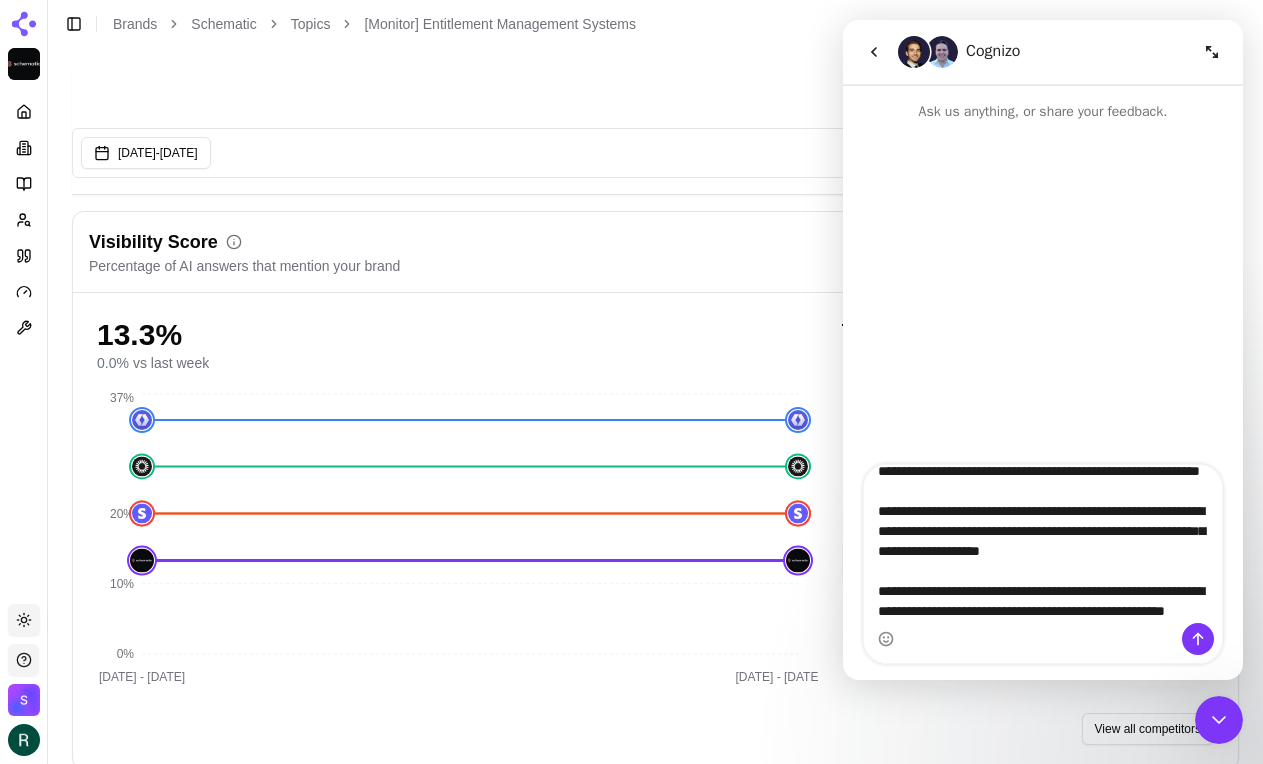 type on "**********" 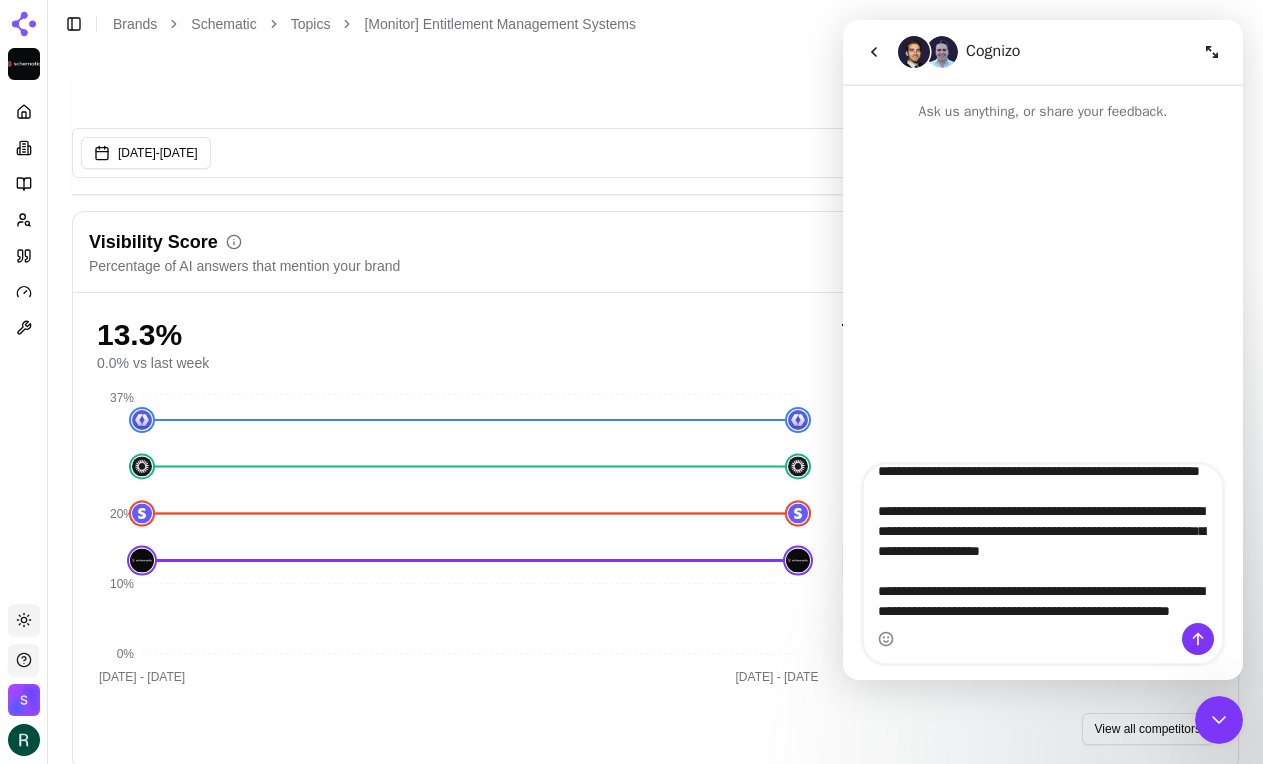 type 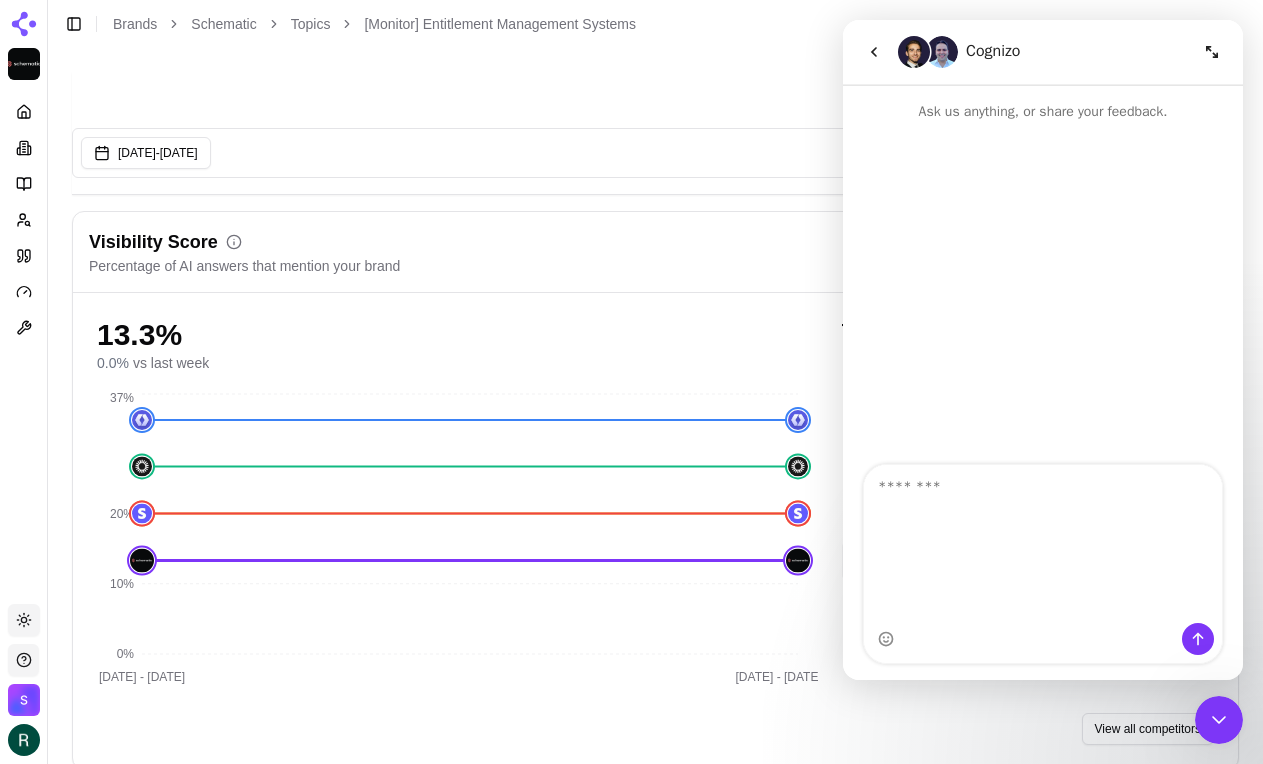 scroll, scrollTop: 0, scrollLeft: 0, axis: both 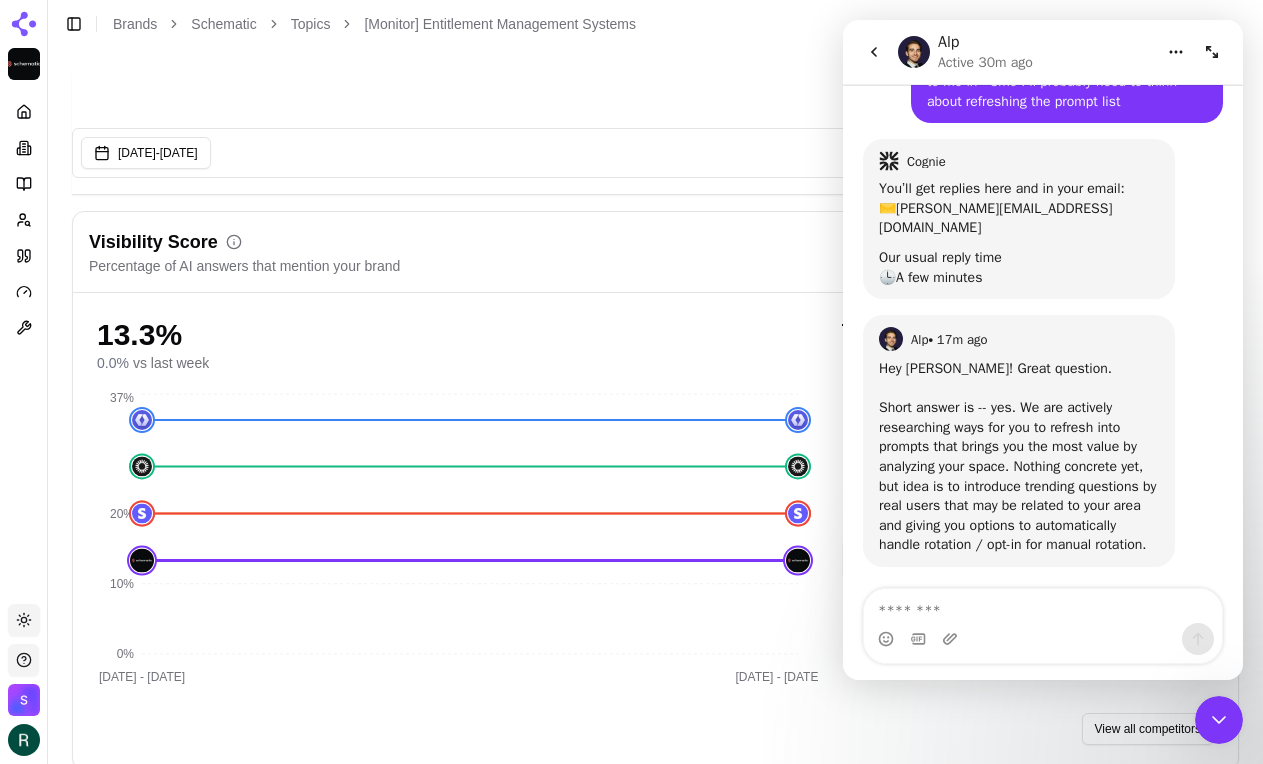 click at bounding box center (1219, 720) 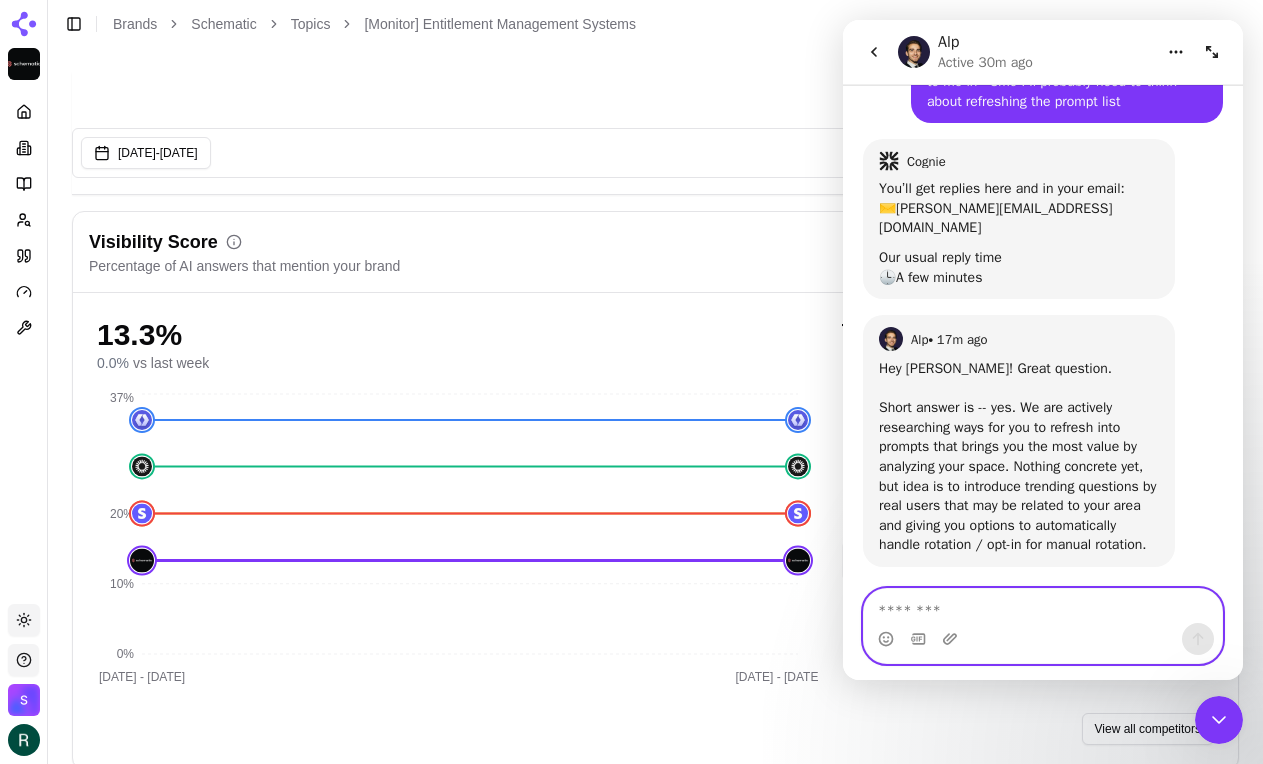 click at bounding box center [1043, 606] 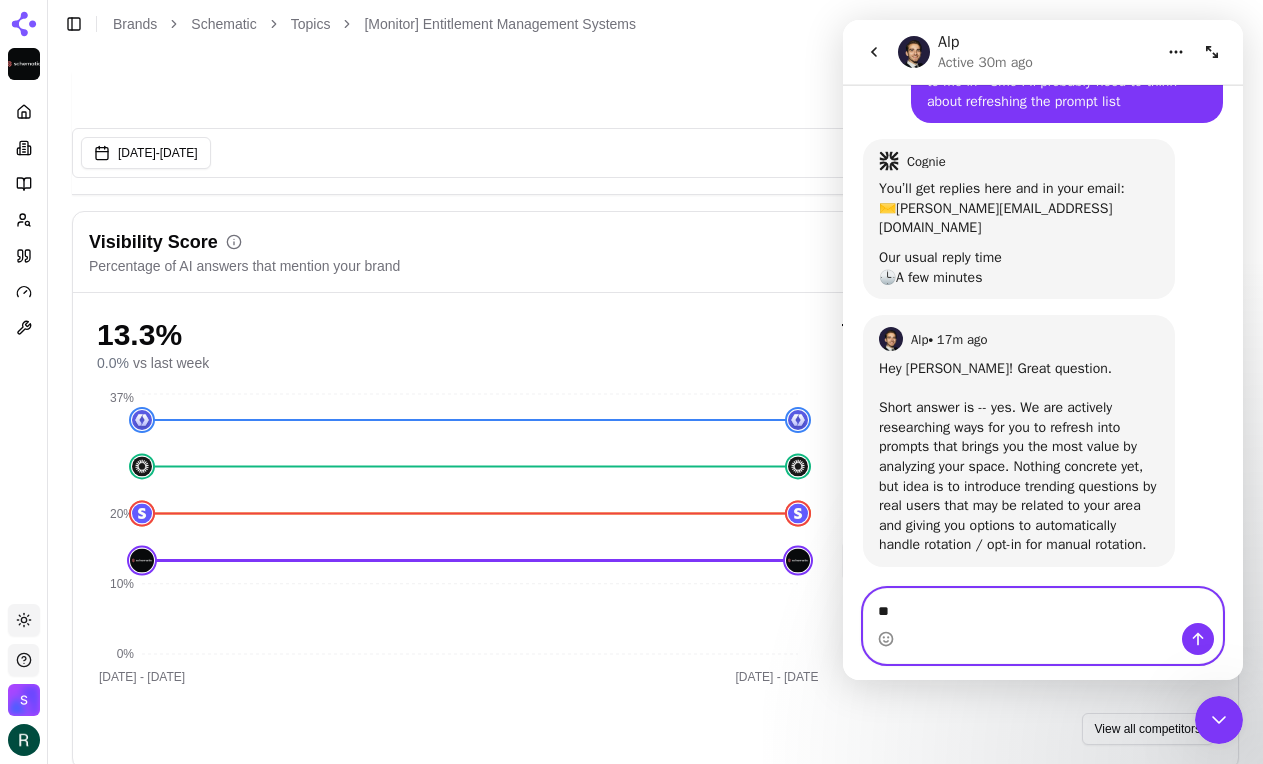 type 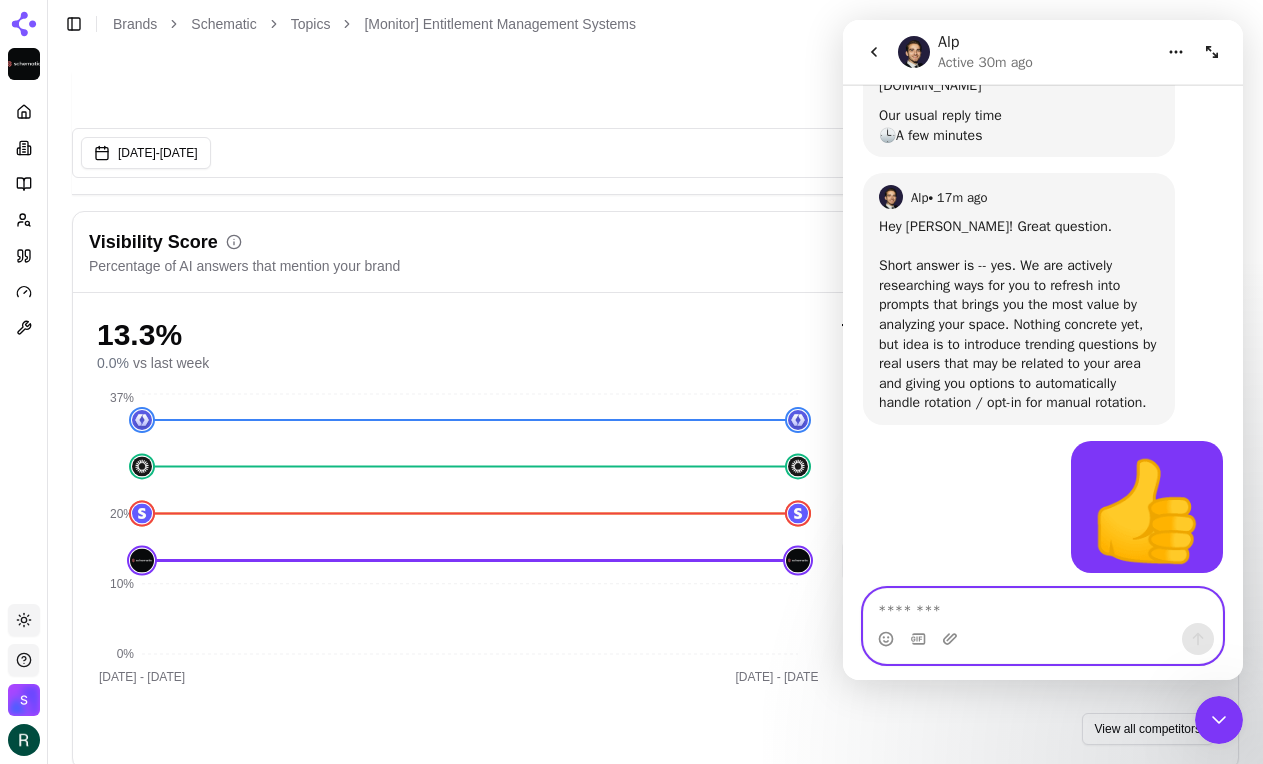scroll, scrollTop: 450, scrollLeft: 0, axis: vertical 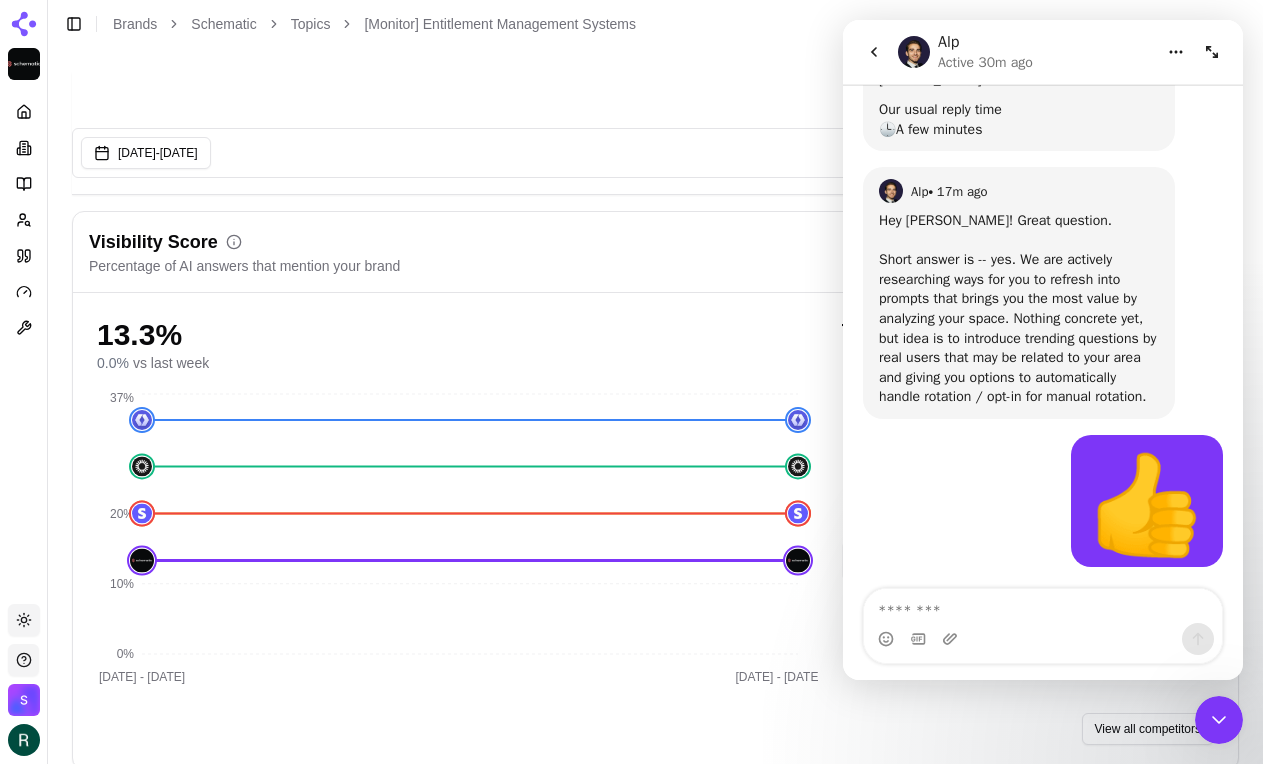 click 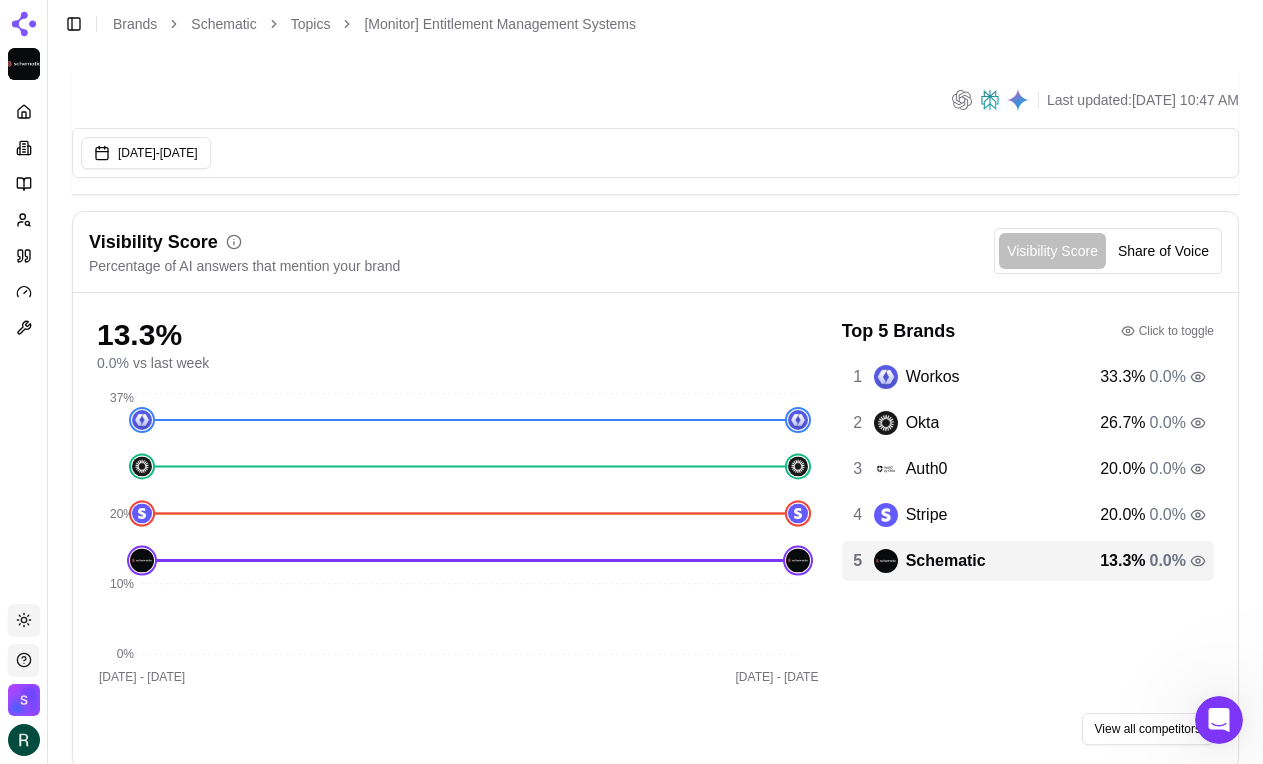 scroll, scrollTop: 0, scrollLeft: 0, axis: both 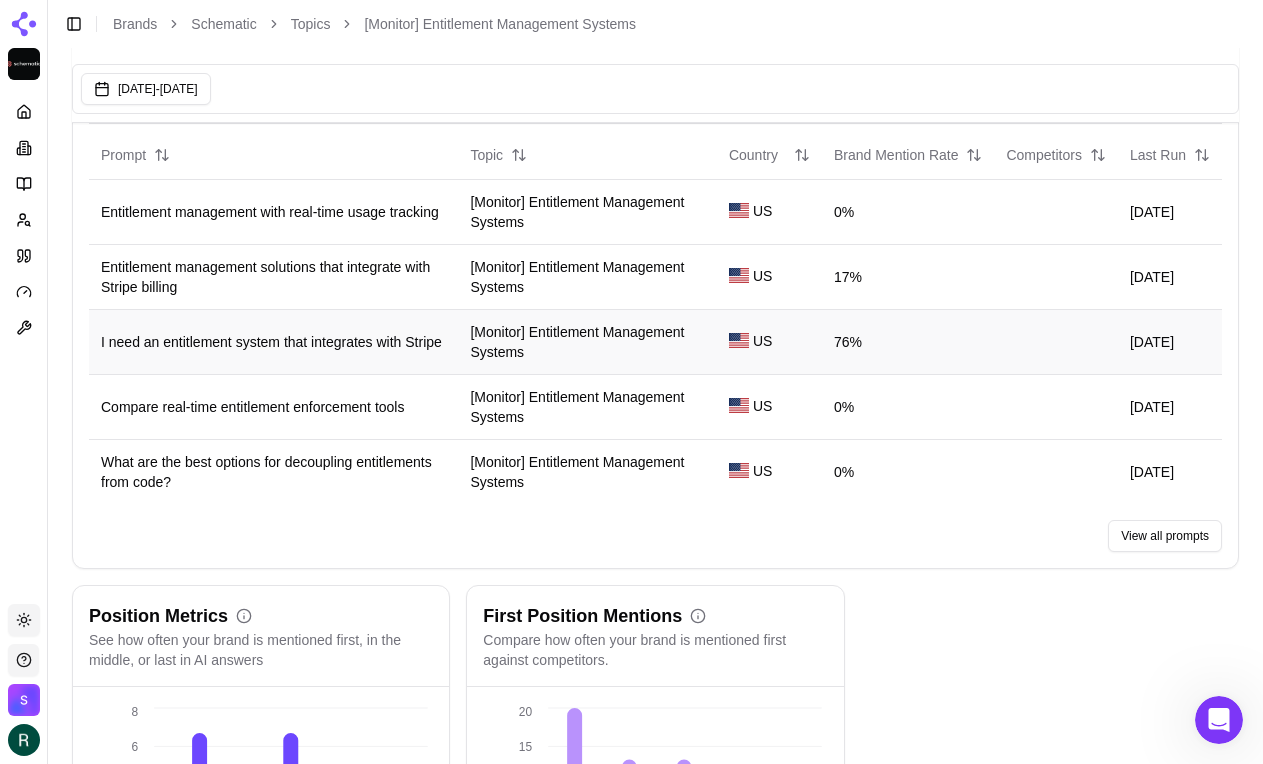 click on "I need an entitlement system that integrates with Stripe" at bounding box center (271, 342) 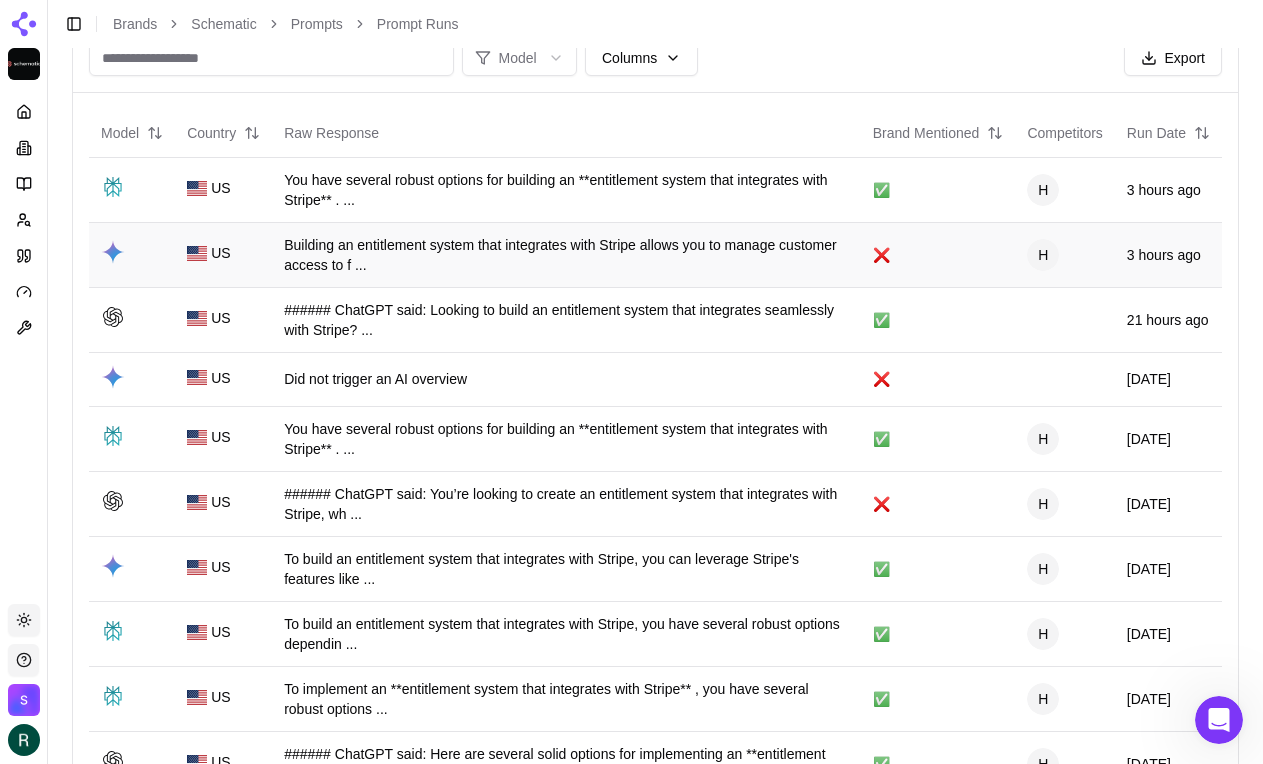 scroll, scrollTop: 0, scrollLeft: 0, axis: both 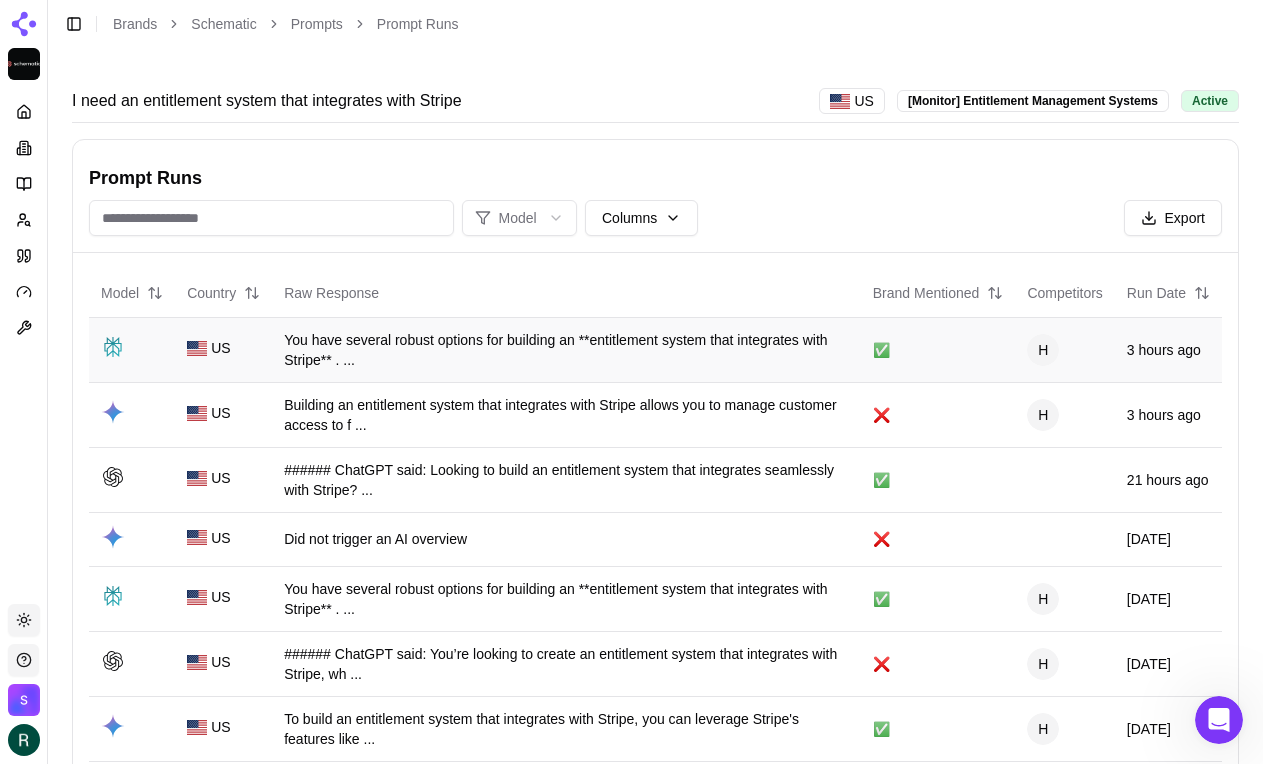 click on "You have several robust options for building an
**entitlement system that integrates with Stripe**
.   ..." at bounding box center (566, 350) 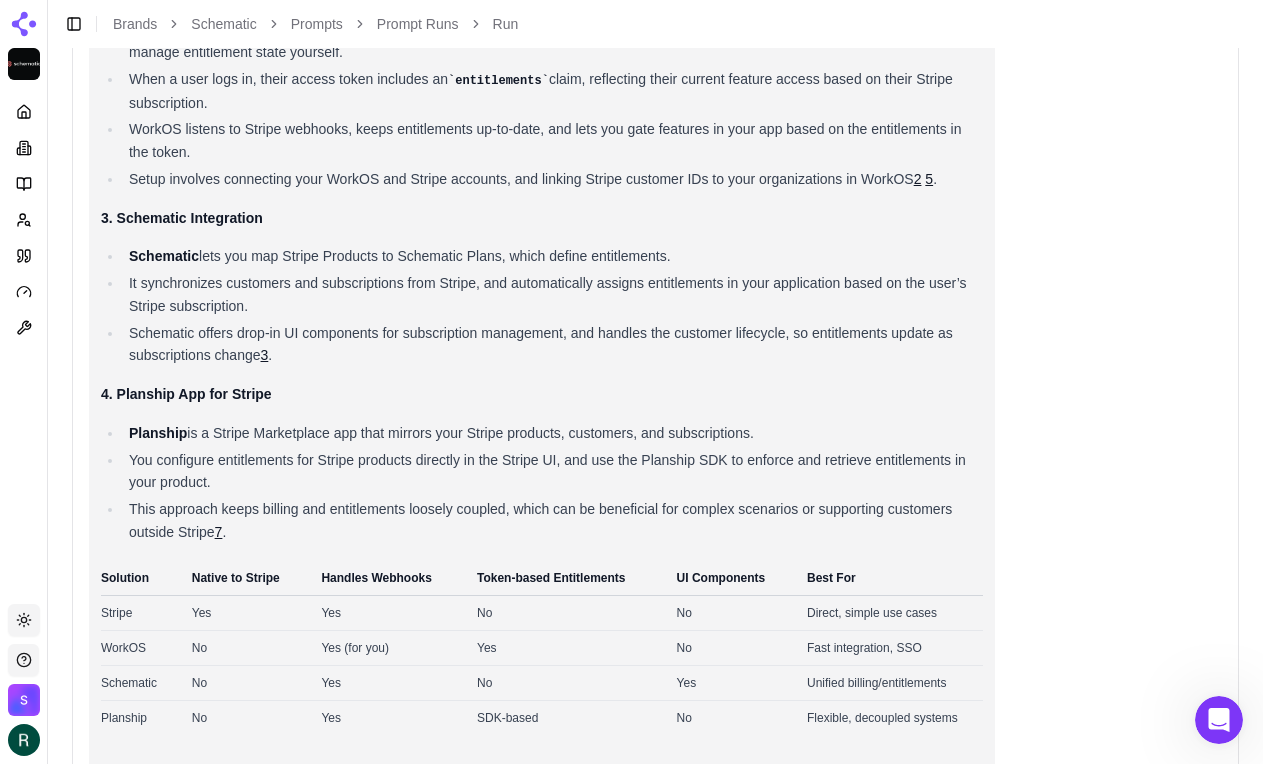 scroll, scrollTop: 416, scrollLeft: 0, axis: vertical 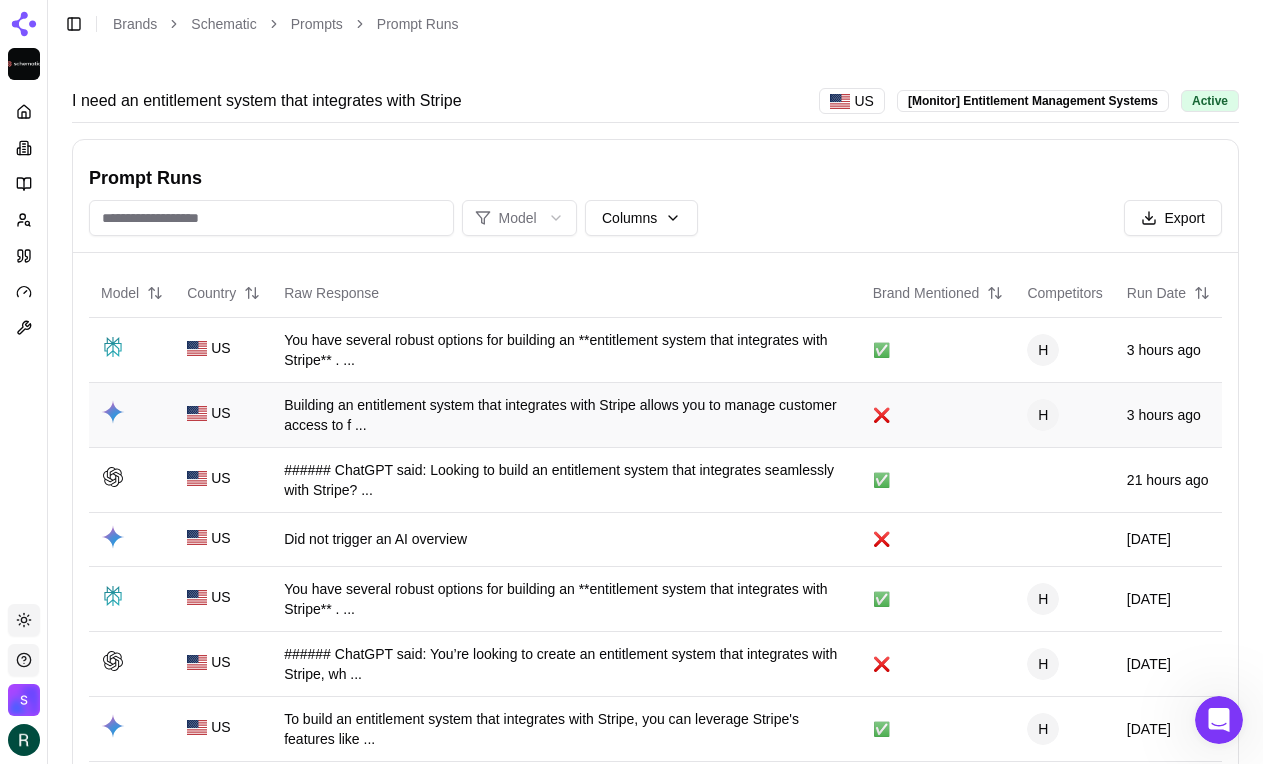 click on "Building an entitlement system that integrates with Stripe allows you to manage customer access to f   ..." at bounding box center (566, 415) 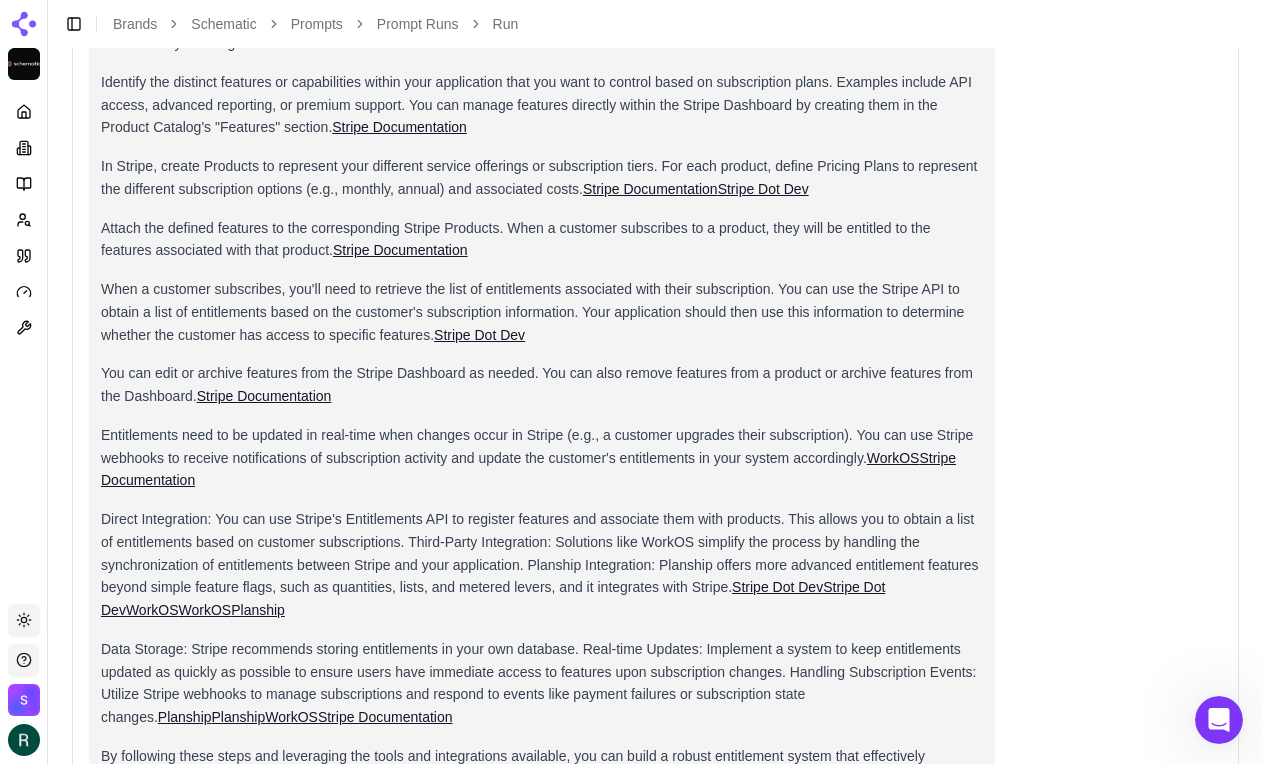 scroll, scrollTop: 202, scrollLeft: 0, axis: vertical 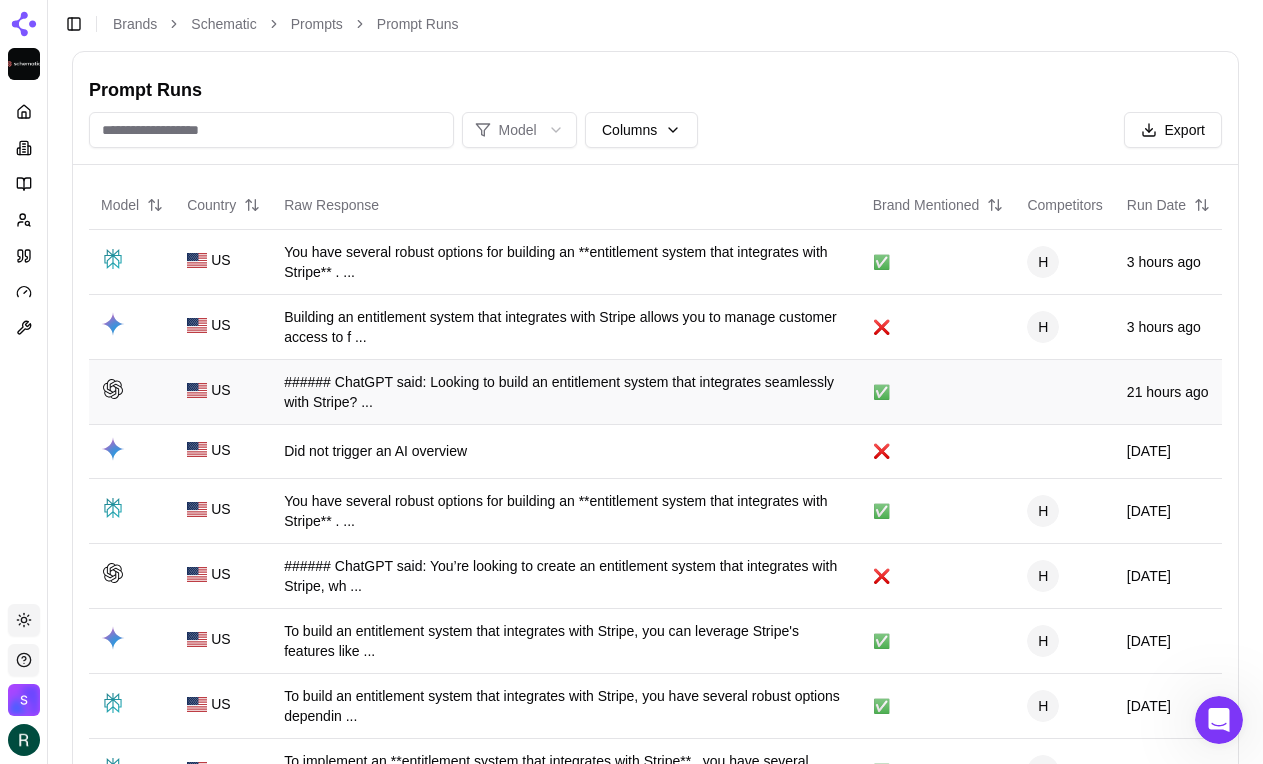click on "###### ChatGPT said:
Looking to build an entitlement system that integrates seamlessly with Stripe?   ..." at bounding box center (566, 392) 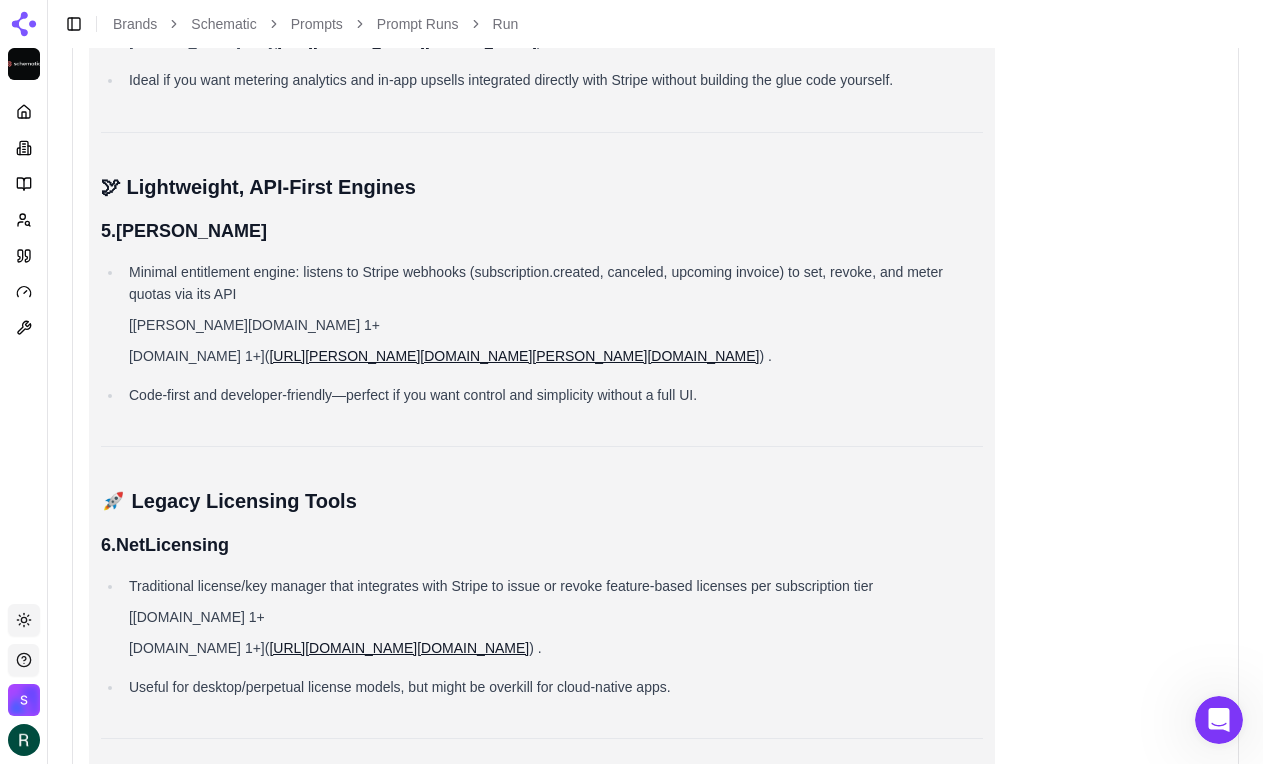 scroll, scrollTop: 1195, scrollLeft: 0, axis: vertical 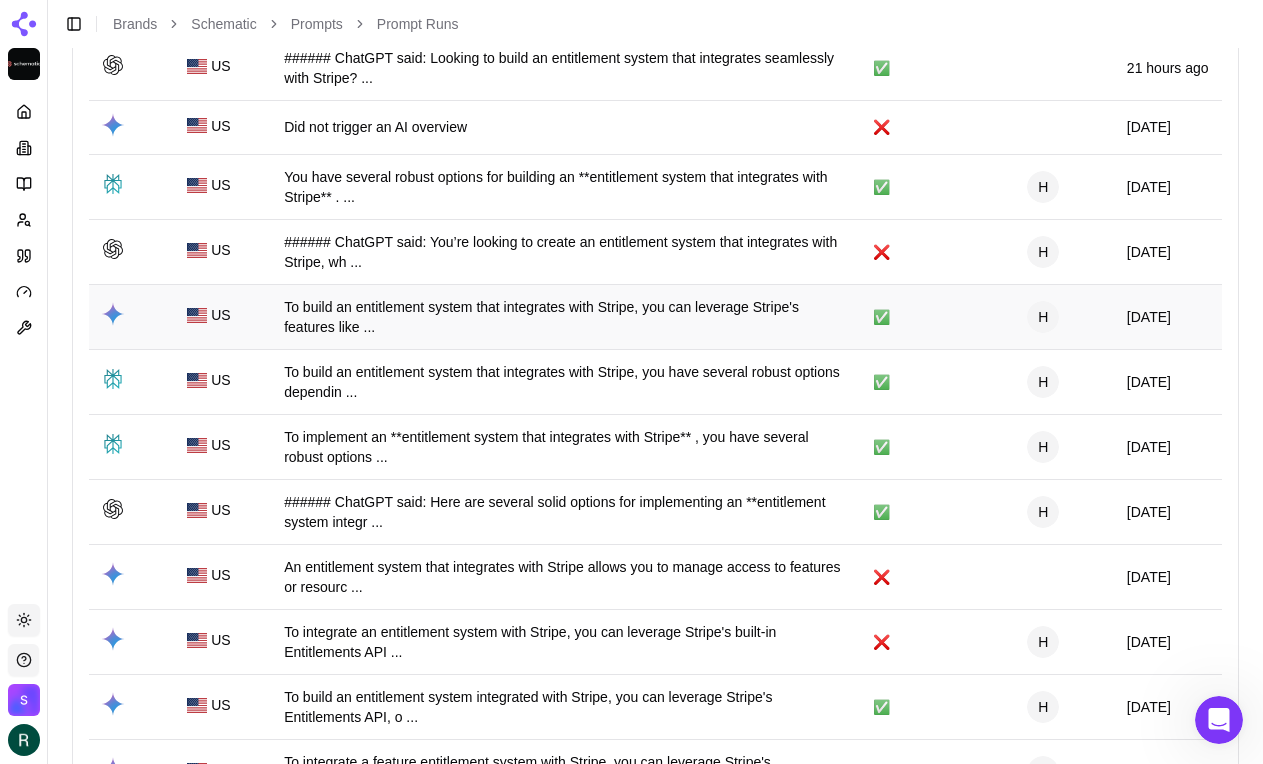 click on "To build an entitlement system that integrates with Stripe, you can leverage Stripe's features like    ..." at bounding box center [566, 317] 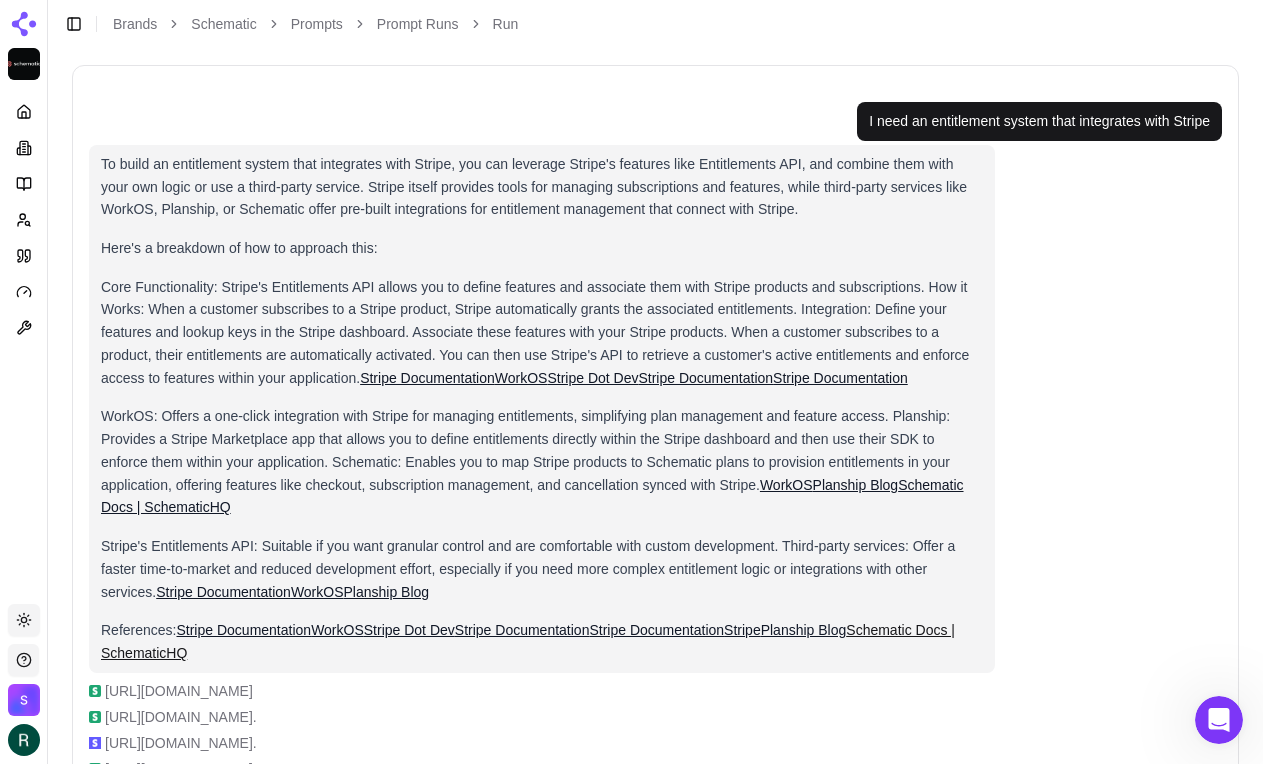 scroll, scrollTop: 7, scrollLeft: 0, axis: vertical 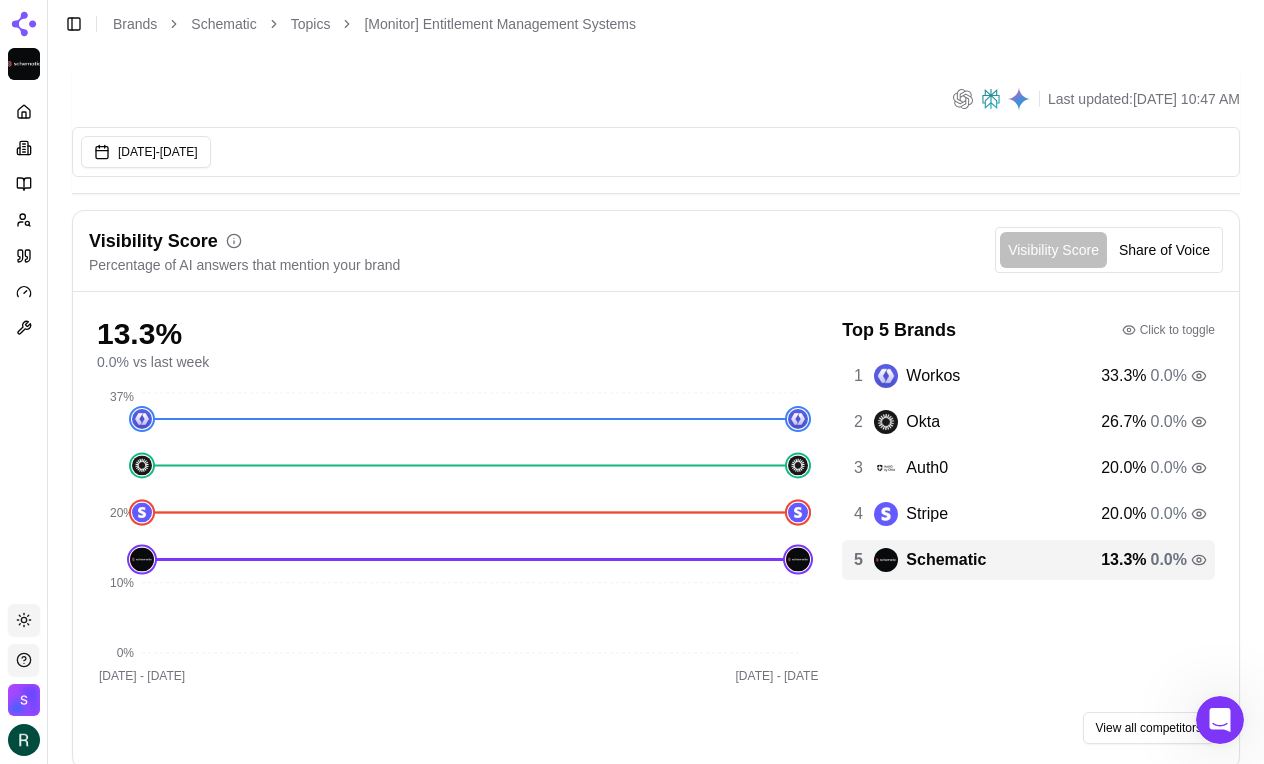 click on "Brands Schematic Topics [Monitor] Entitlement Management Systems" at bounding box center [374, 24] 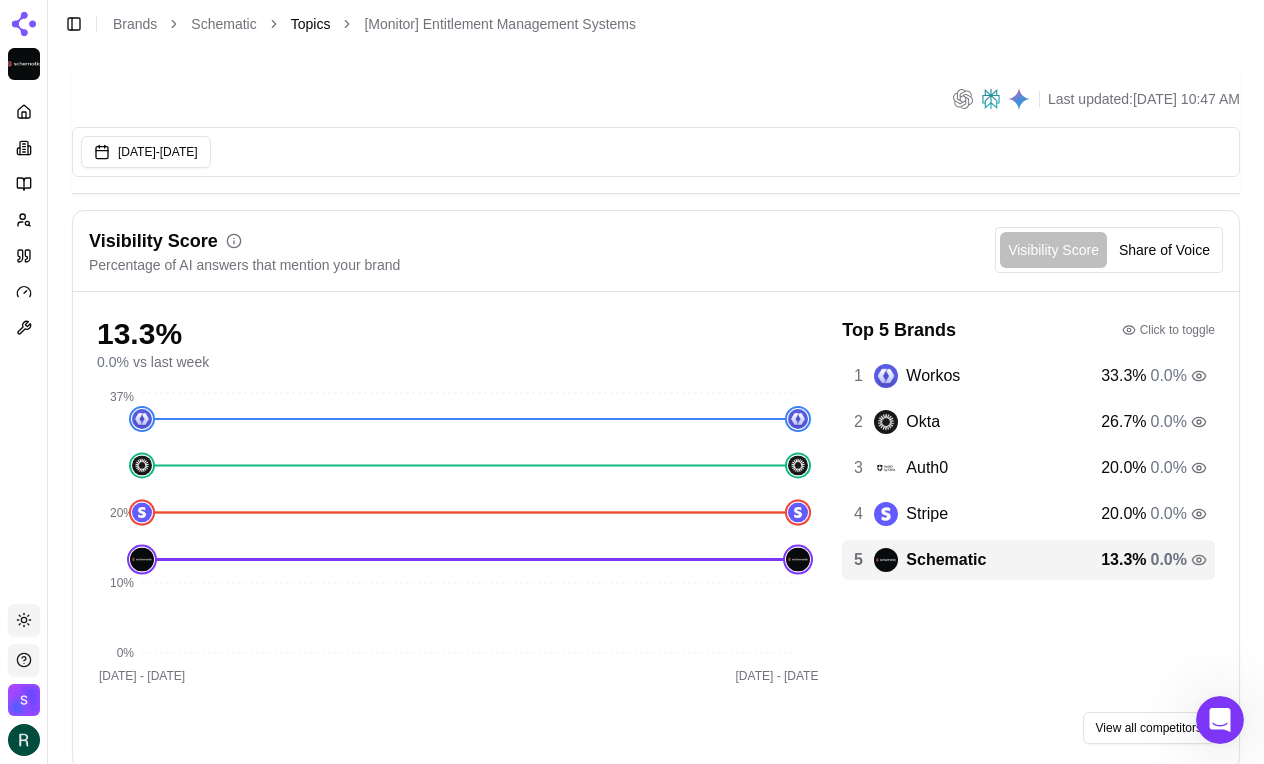 click on "Topics" at bounding box center (311, 24) 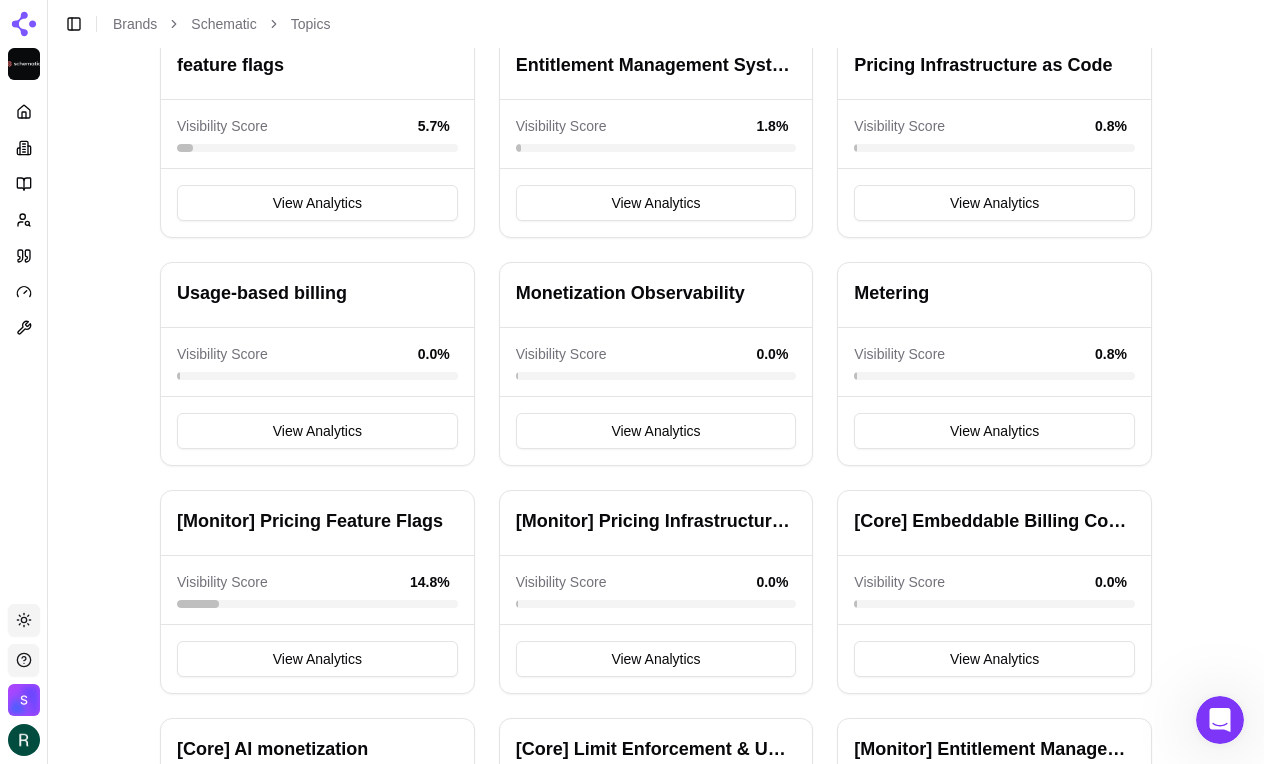 scroll, scrollTop: 1272, scrollLeft: 0, axis: vertical 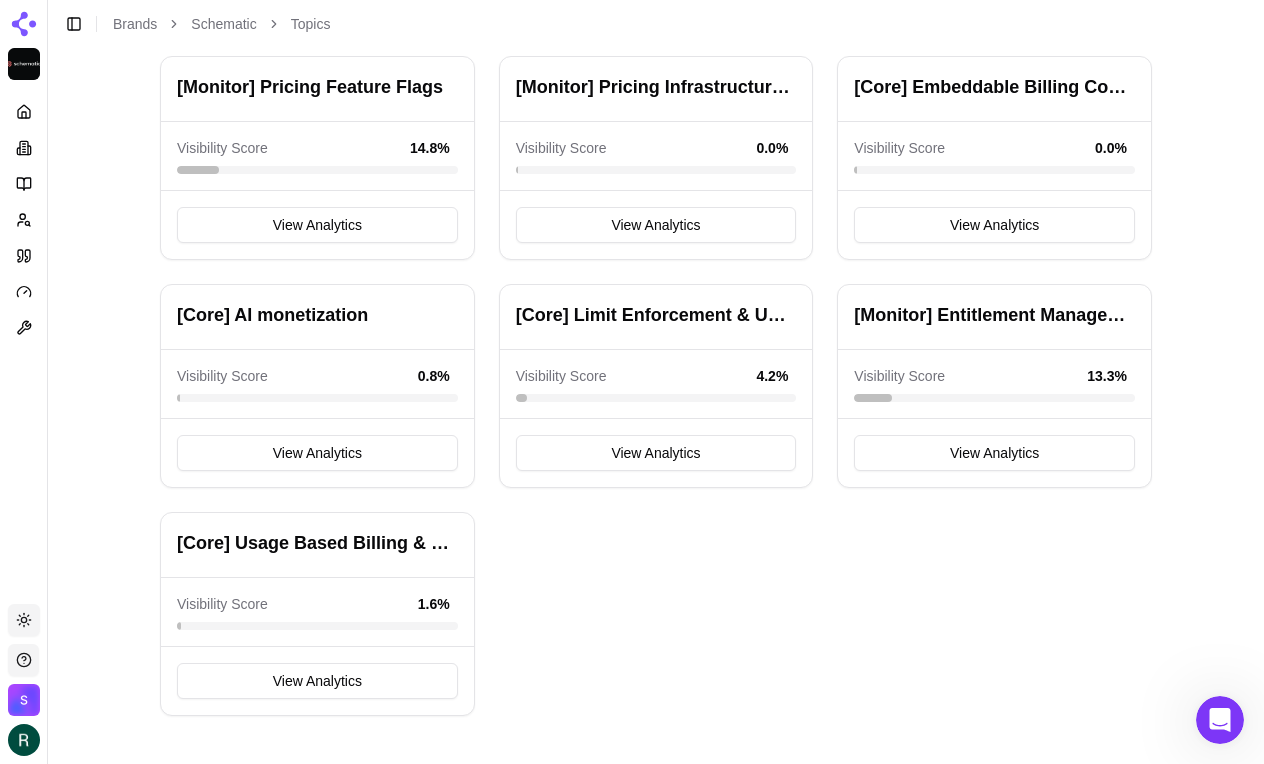 click on "[Core] Limit Enforcement & Upgrades" at bounding box center (656, 315) 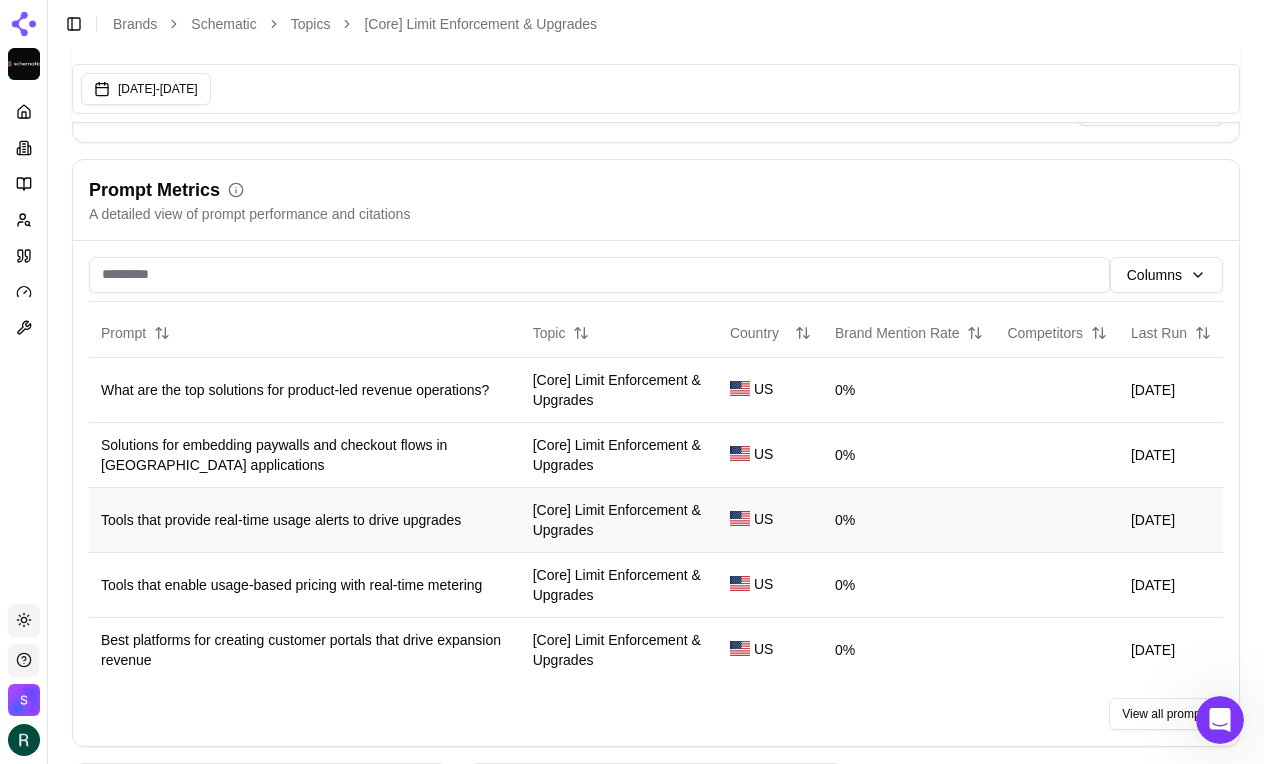scroll, scrollTop: 1391, scrollLeft: 0, axis: vertical 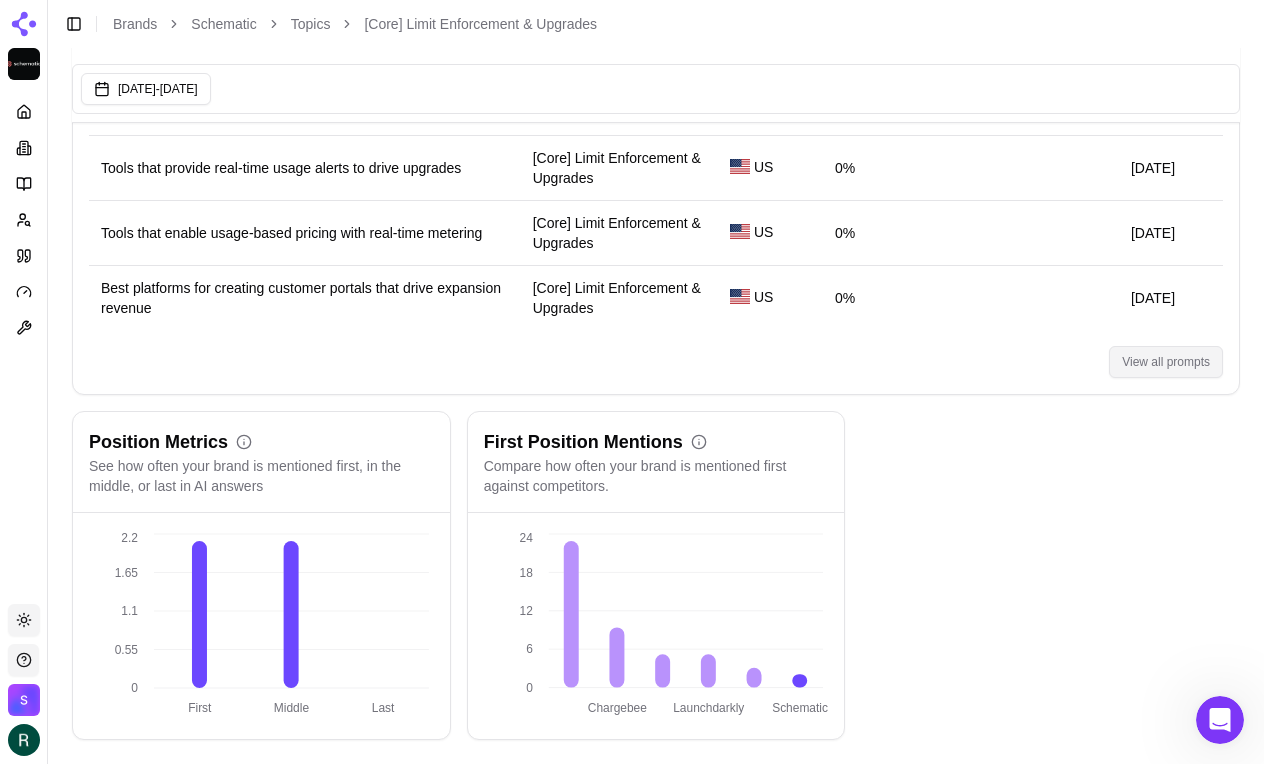click on "View all prompts" at bounding box center [1166, 362] 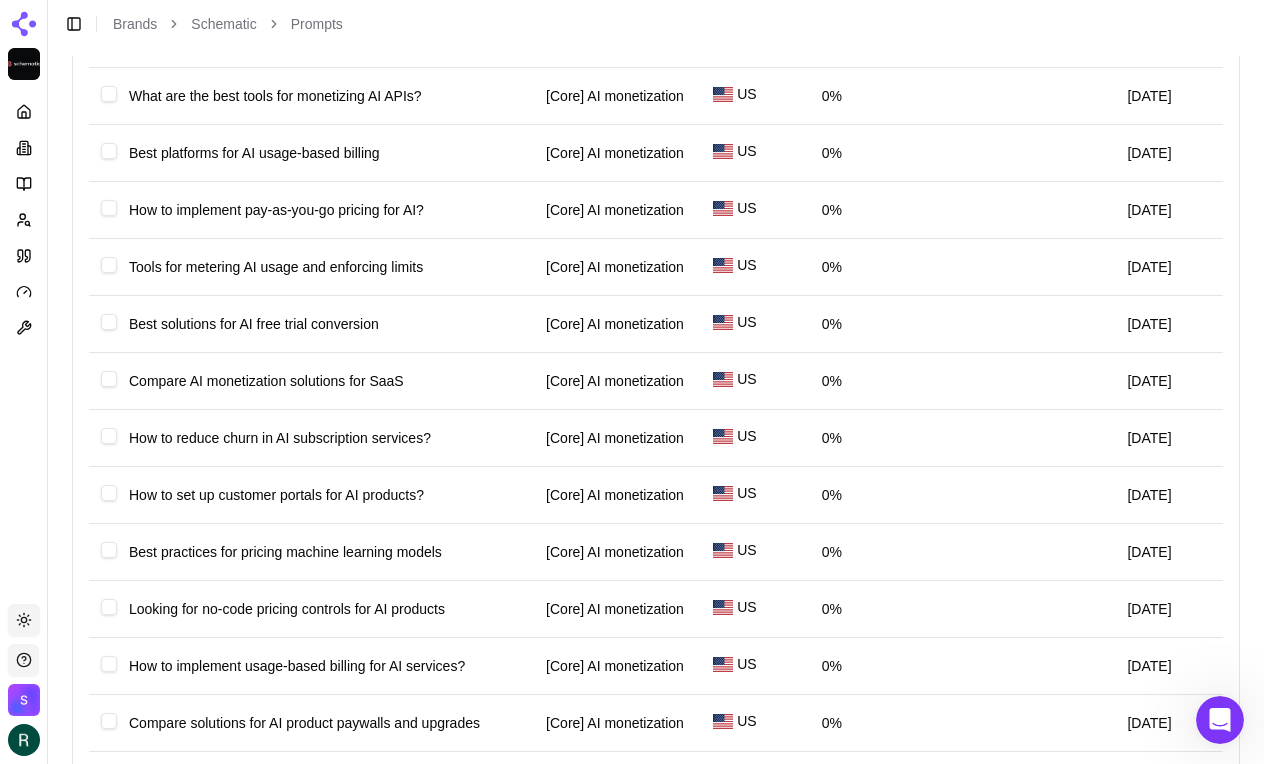 scroll, scrollTop: 766, scrollLeft: 0, axis: vertical 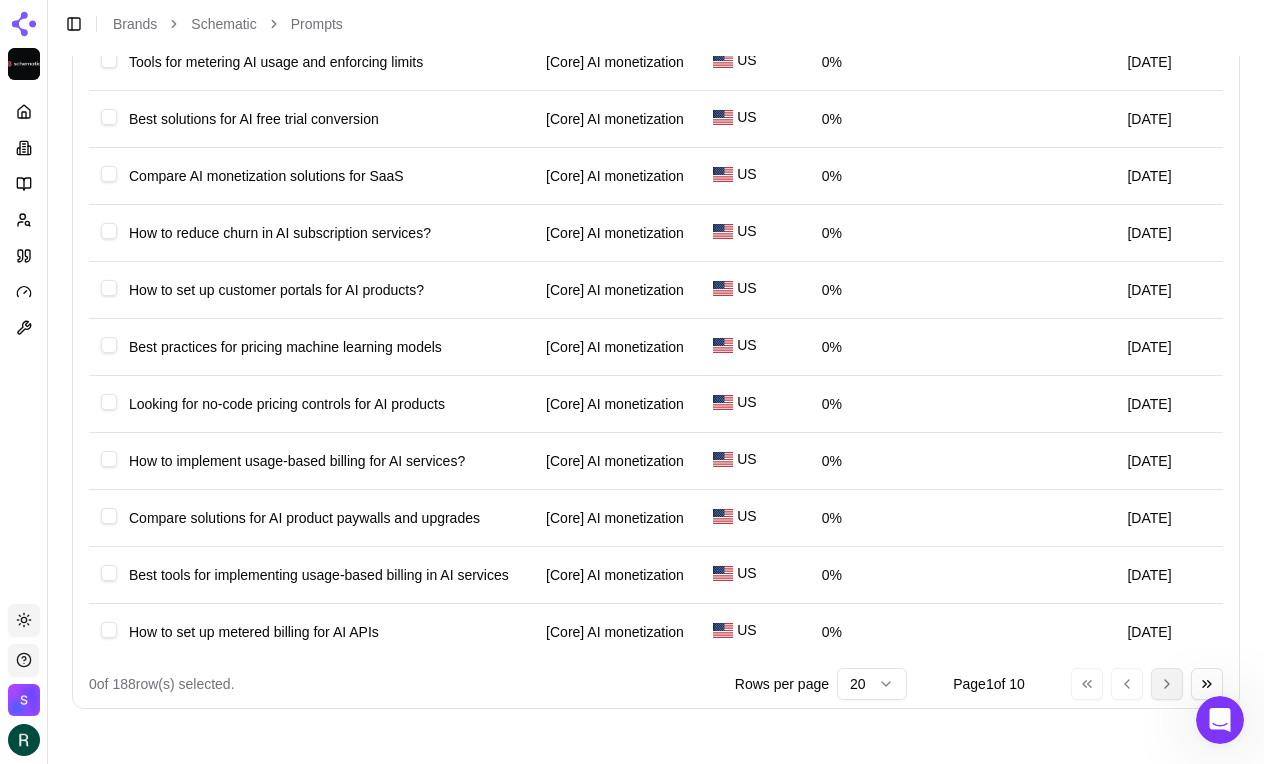 click on "Go to next page" at bounding box center [1167, 684] 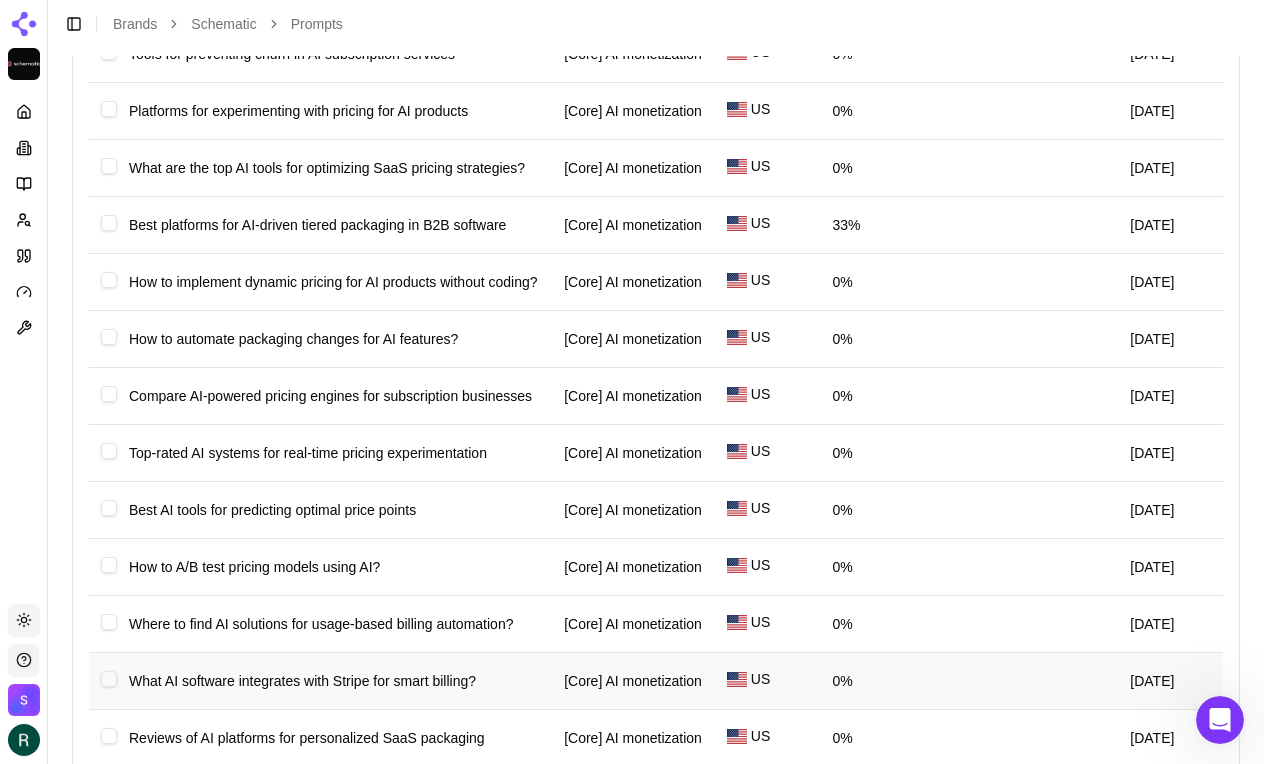 scroll, scrollTop: 644, scrollLeft: 0, axis: vertical 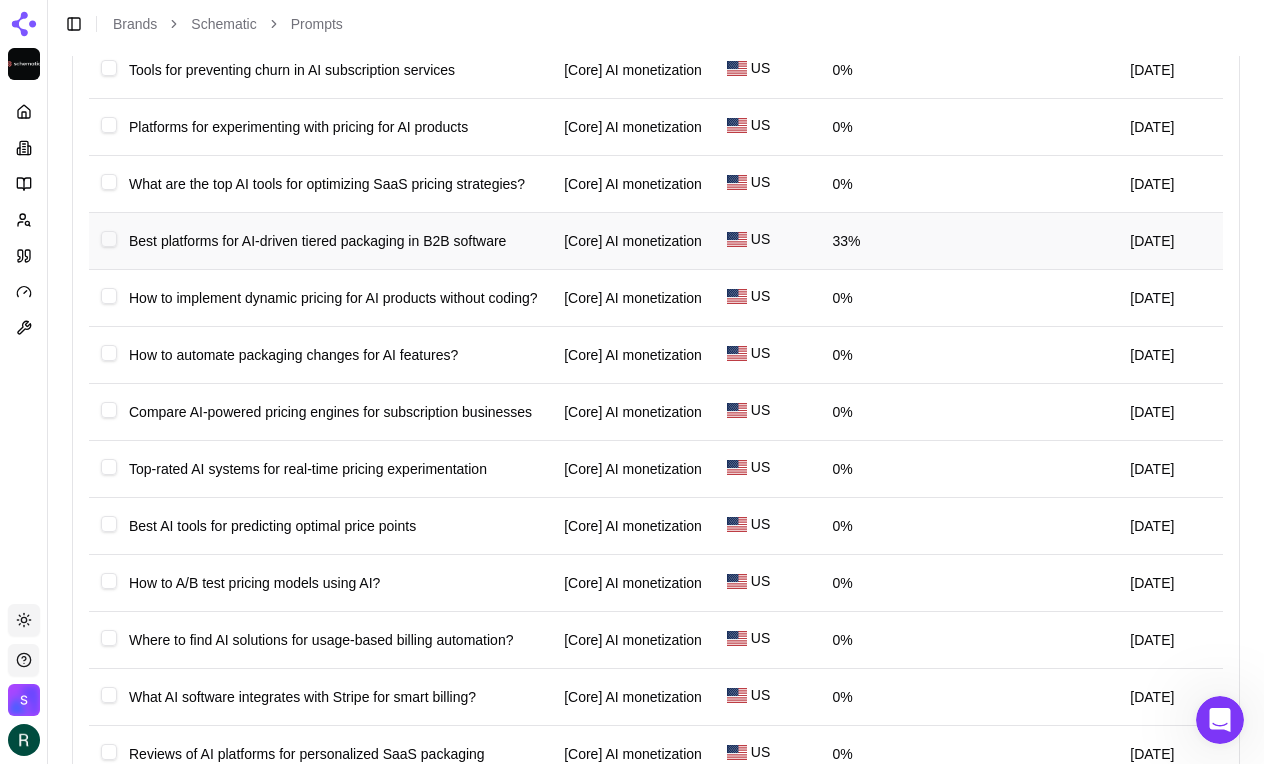 click on "Best platforms for AI-driven tiered packaging in B2B software" at bounding box center (317, 241) 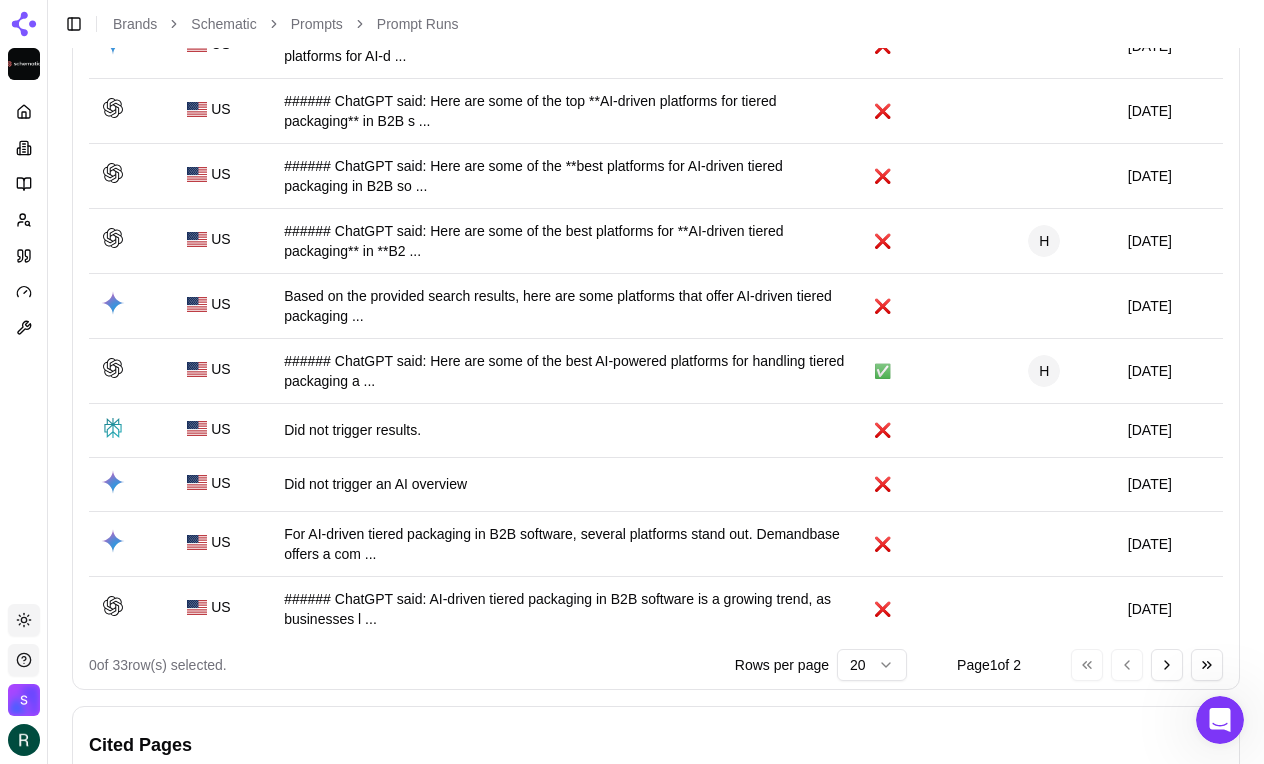 scroll, scrollTop: 1164, scrollLeft: 0, axis: vertical 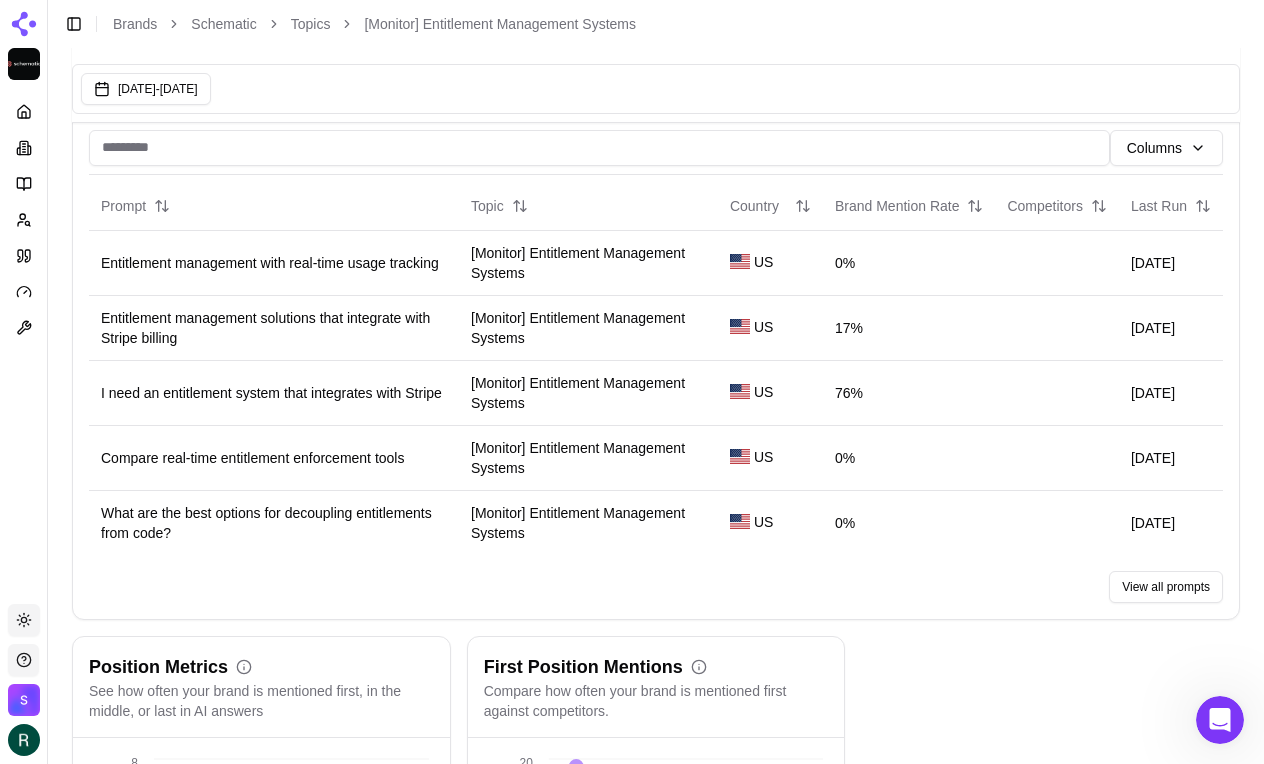 click on "I need an entitlement system that integrates with Stripe" at bounding box center [274, 393] 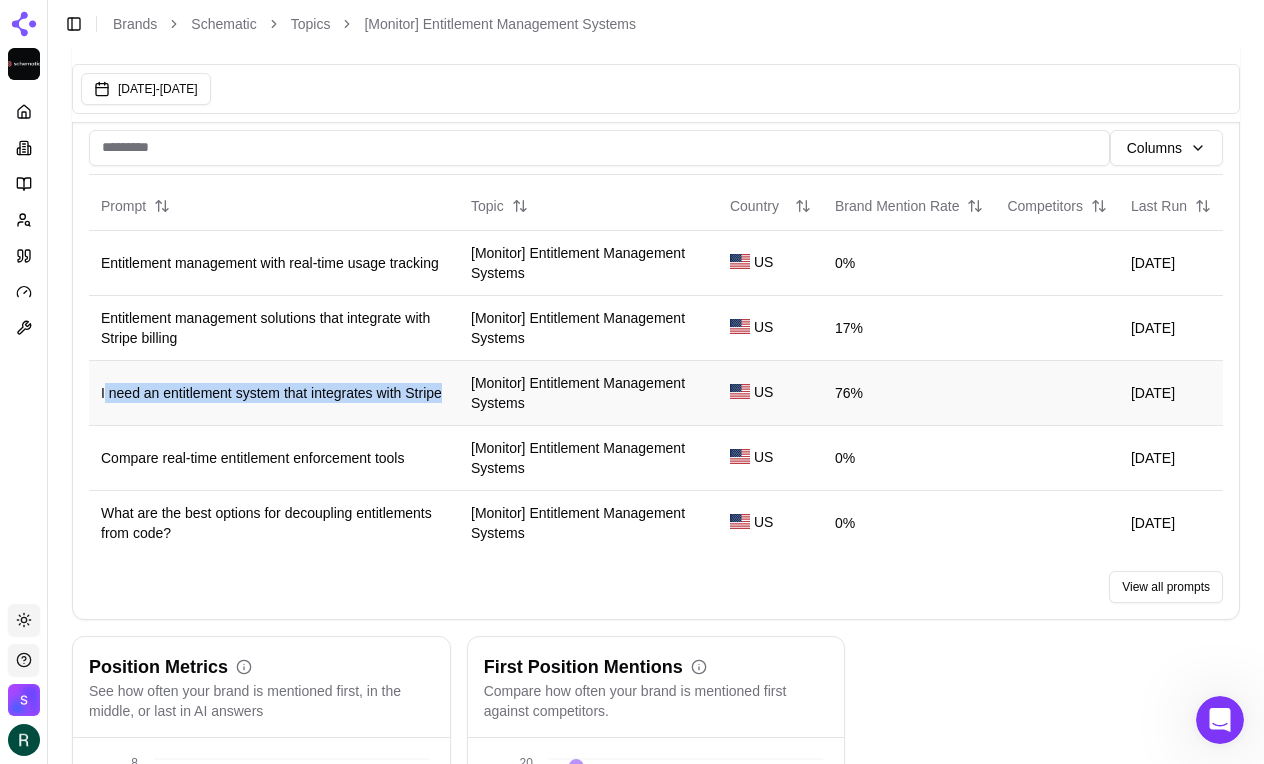 drag, startPoint x: 105, startPoint y: 394, endPoint x: 433, endPoint y: 405, distance: 328.1844 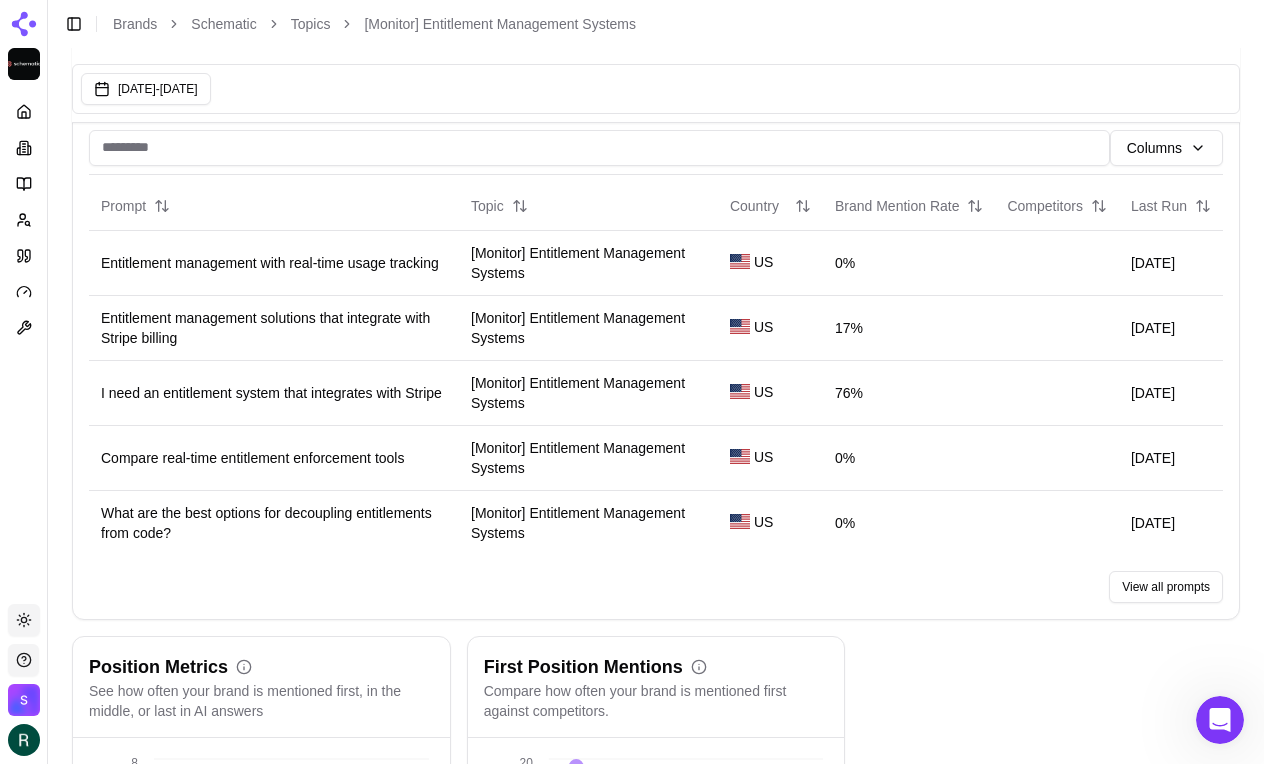 click on "Platform Toggle theme Schematic   Toggle Sidebar Brands Schematic Topics [Monitor] Entitlement Management Systems Last updated:  [DATE] 10:47 AM Jun 03, 2025  -  [DATE] Visibility Score Percentage of AI answers that mention your brand Visibility Score Share of Voice 13.3 % 0.0 % vs last week   [DATE] - [DATE] Jun - 06 [DATE] 0% 10% 20% 37% Top 5 Brands Click to toggle 1 Workos 33.3 % 0.0 % 2 Okta 26.7 % 0.0 % 3 Auth0 20.0 % 0.0 % 4 Stripe 20.0 % 0.0 % 5 Schematic 13.3 % 0.0 % View all competitors Cited Domains Domains that are most cited by engines and how often they mention your brand Domain Citations Citation Share Brand Citation Rate [DOMAIN_NAME] Visit  [DOMAIN_NAME] 24 15.4% 0.0% [DOMAIN_NAME] Visit  [DOMAIN_NAME] 12 7.7% 0.0% [DOMAIN_NAME] Visit  [DOMAIN_NAME] 12 7.7% 0.0% [DOMAIN_NAME] Visit  [DOMAIN_NAME] 8 5.1% 0.0% [DOMAIN_NAME] Visit  [DOMAIN_NAME] 8 5.1% 0.0% View all cited domains Prompt Metrics A detailed view of prompt performance and citations Columns Prompt Topic Country Brand Mention Rate Last Run" at bounding box center [632, -89] 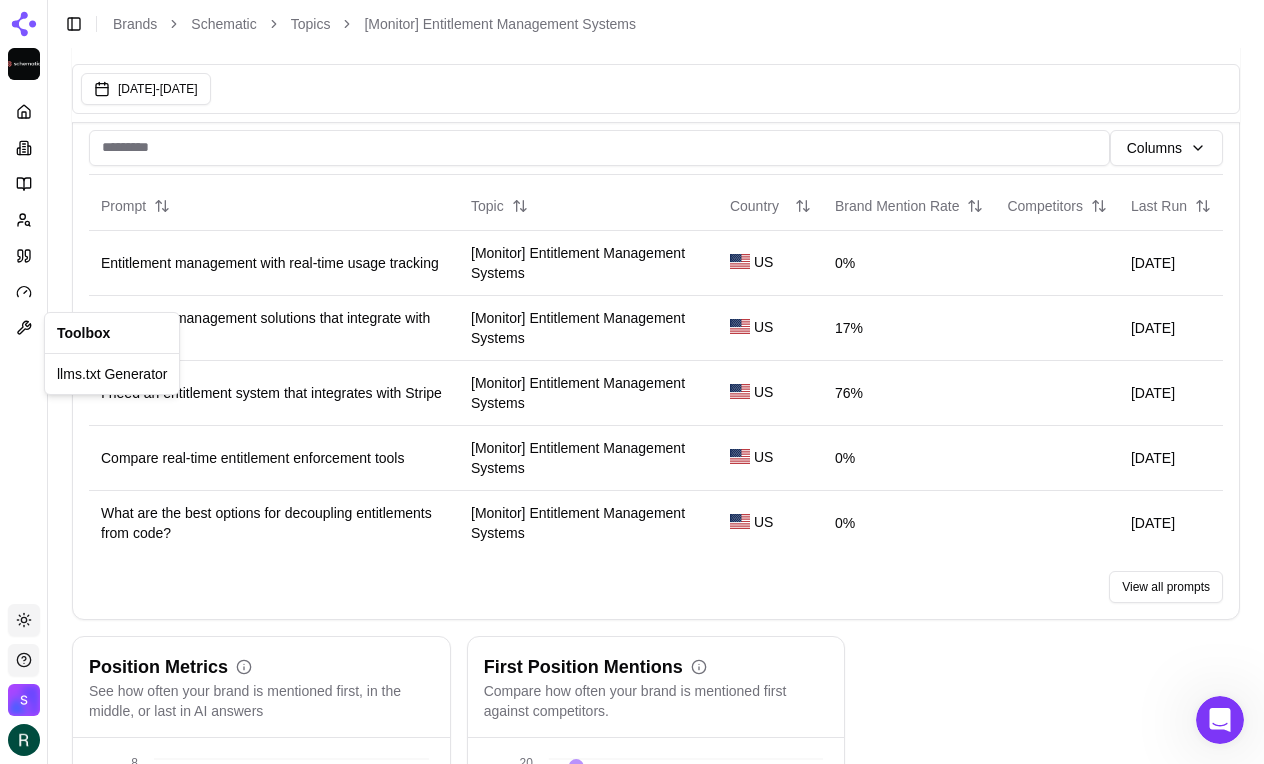 click on "Toolbox" at bounding box center [112, 333] 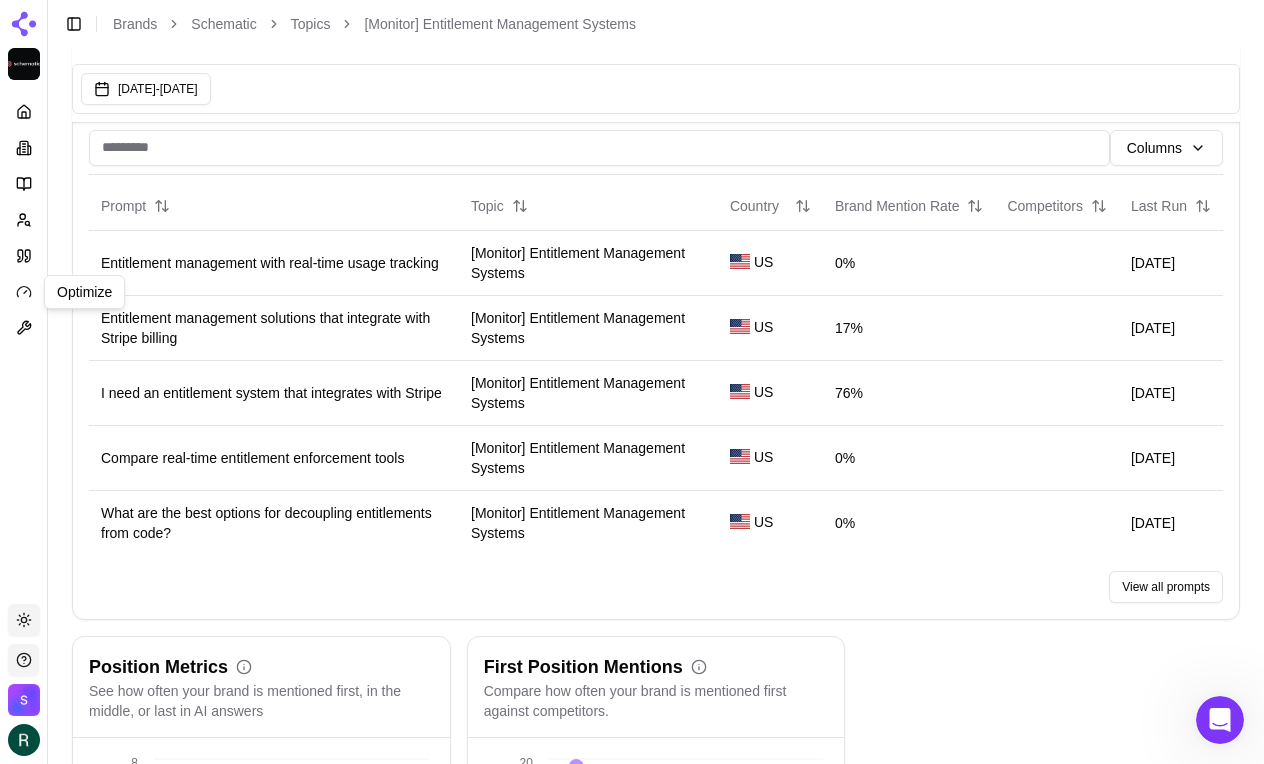 click 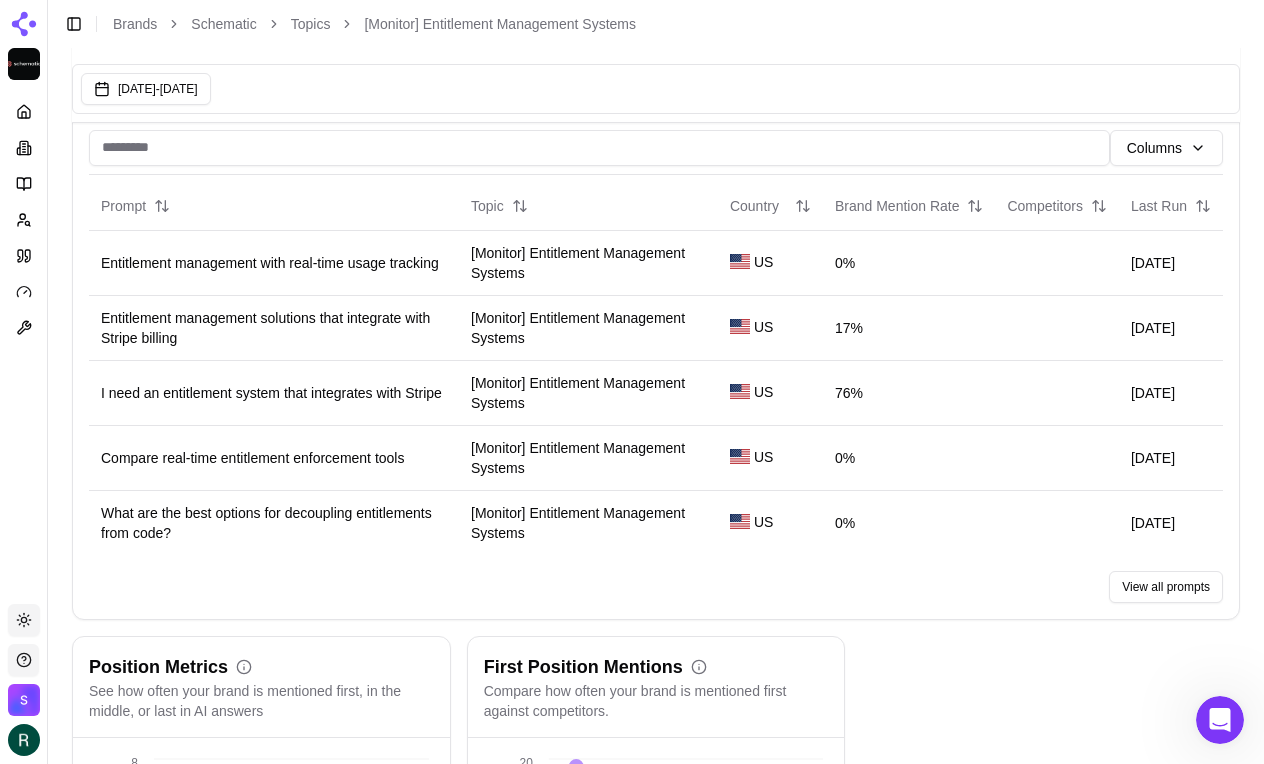 scroll, scrollTop: 0, scrollLeft: 0, axis: both 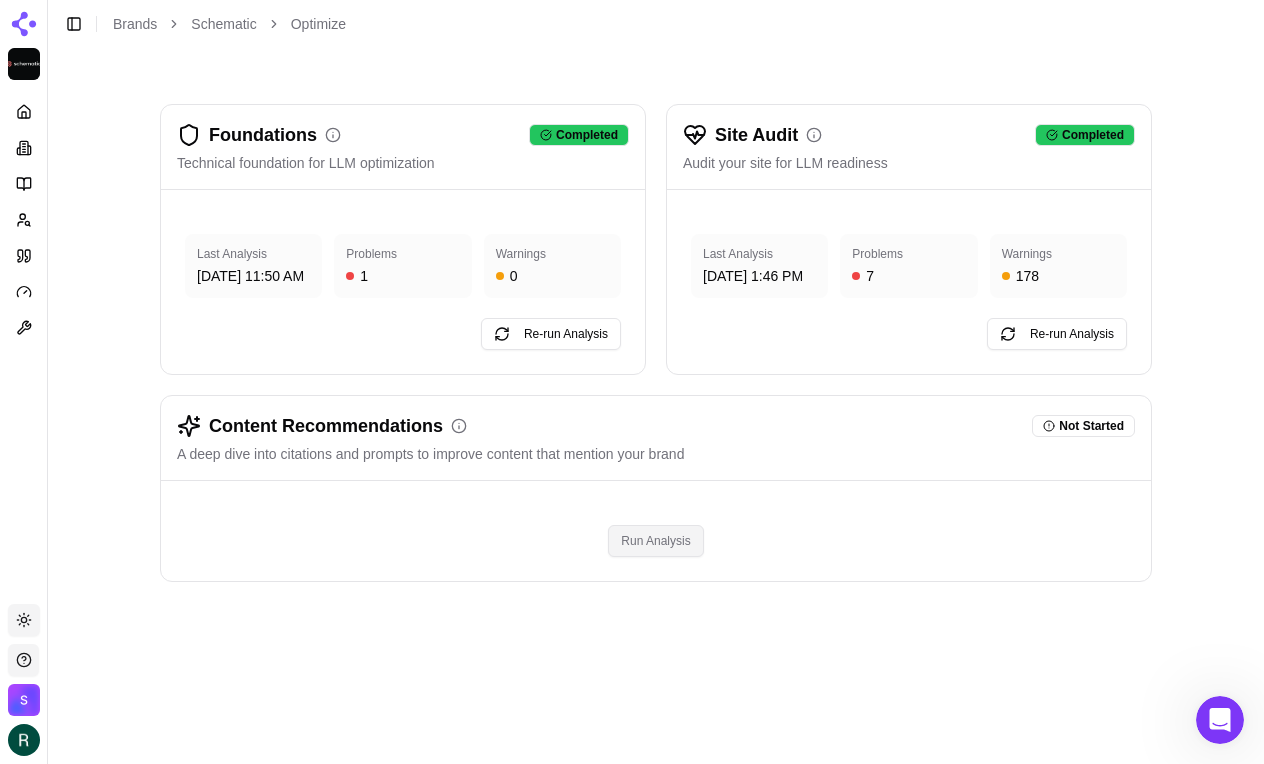 click on "Run Analysis" at bounding box center [655, 541] 